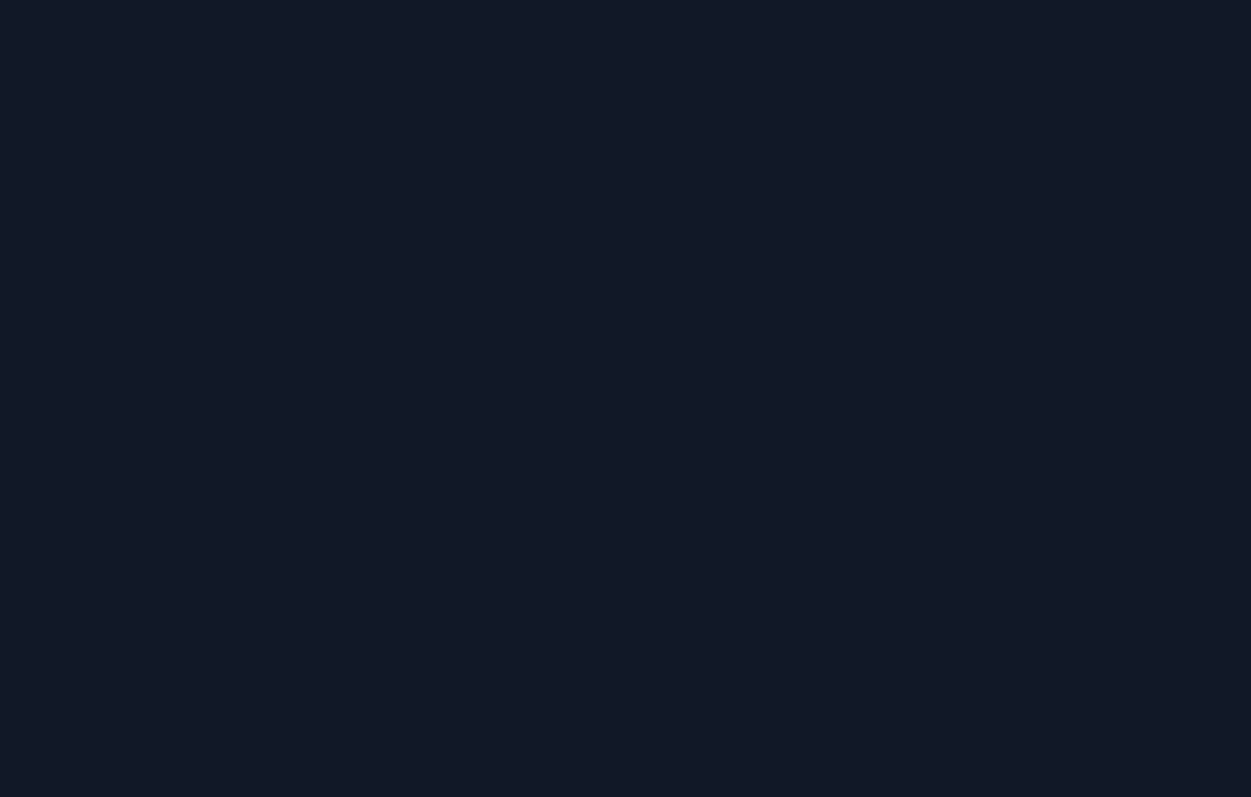 scroll, scrollTop: 0, scrollLeft: 0, axis: both 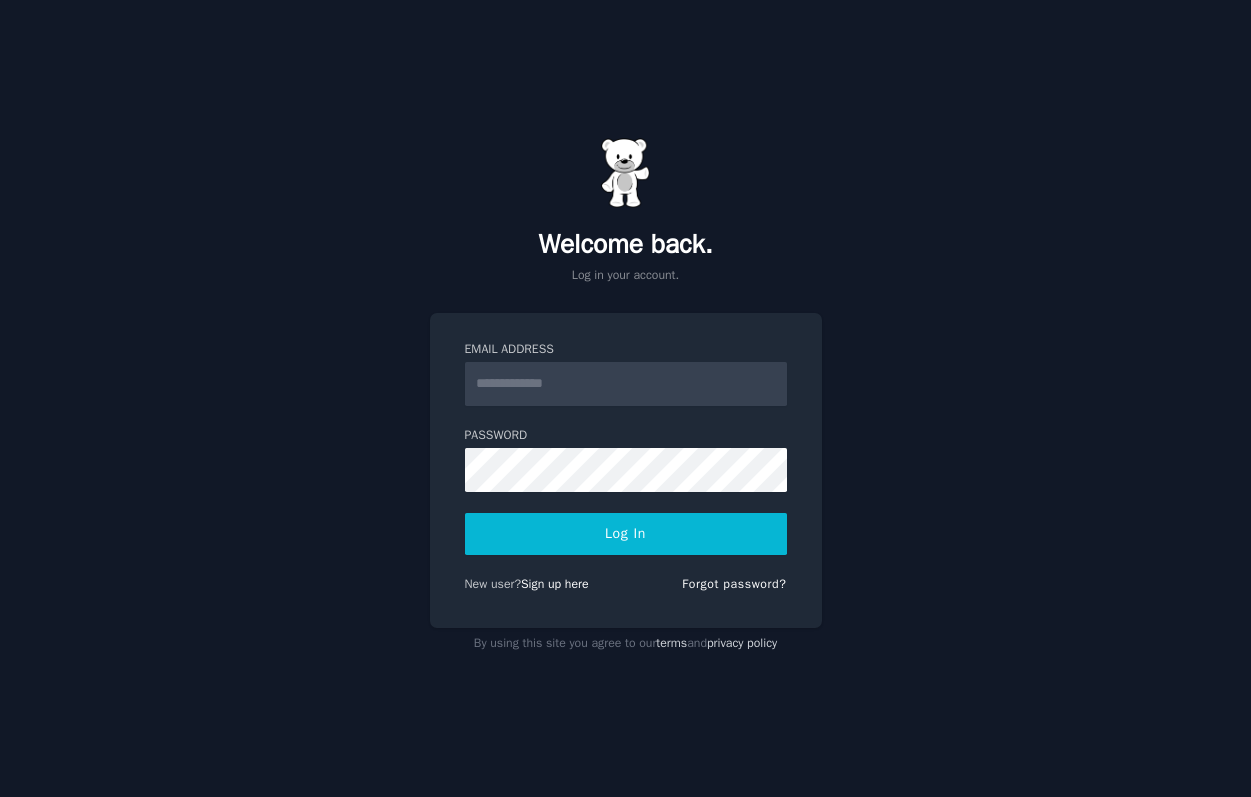 click on "Email Address" at bounding box center [626, 384] 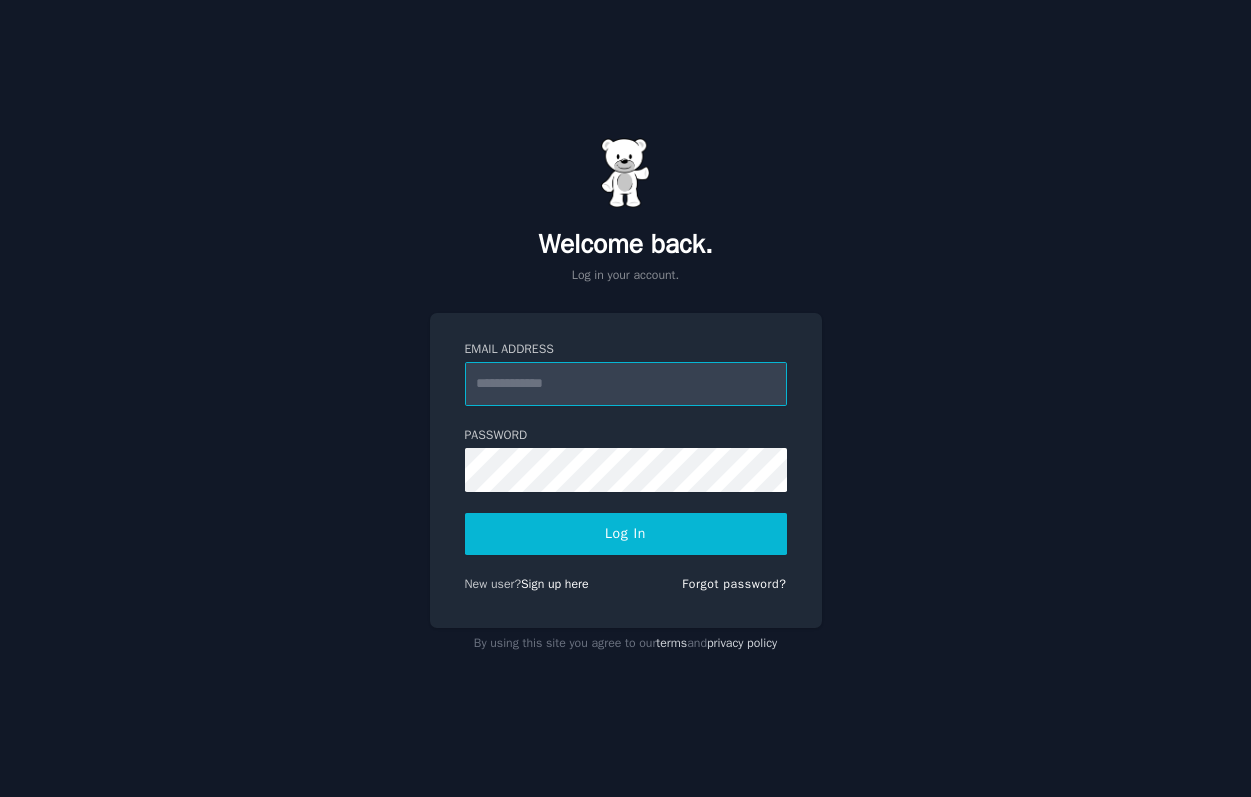 type on "**********" 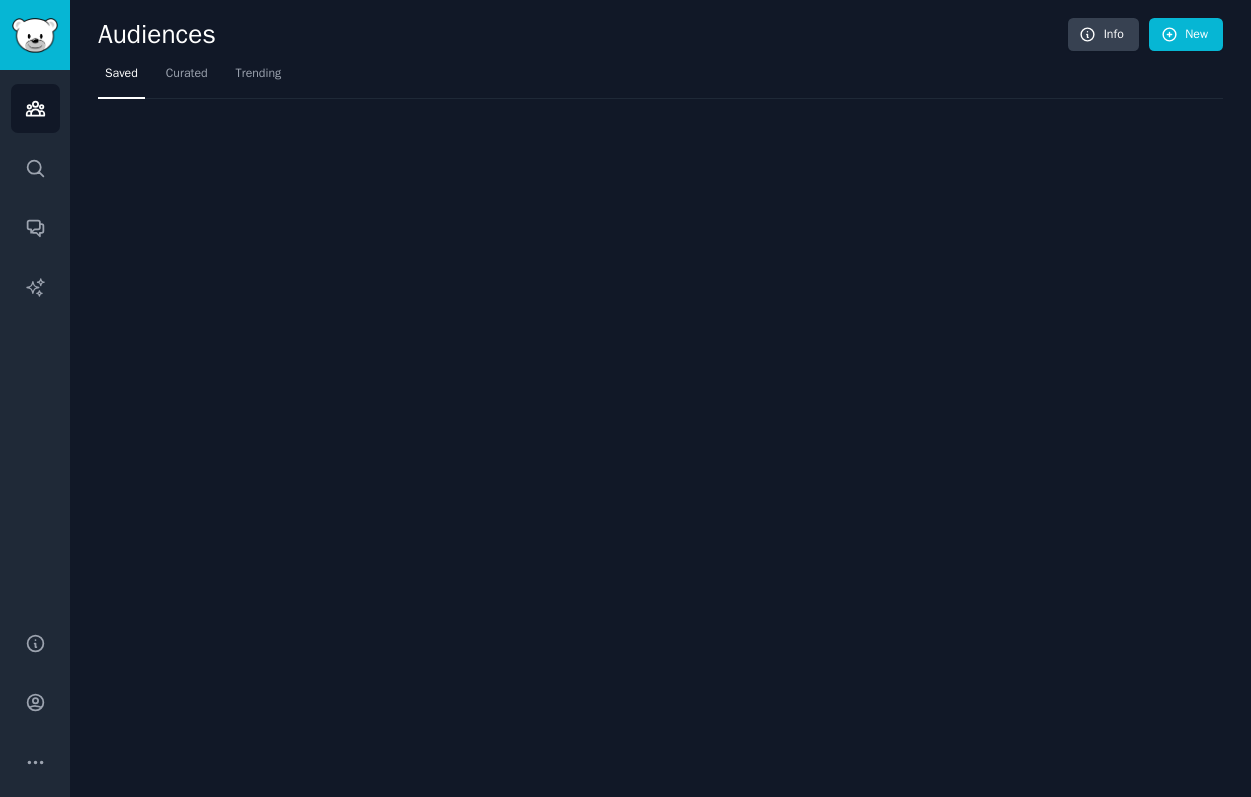 scroll, scrollTop: 0, scrollLeft: 0, axis: both 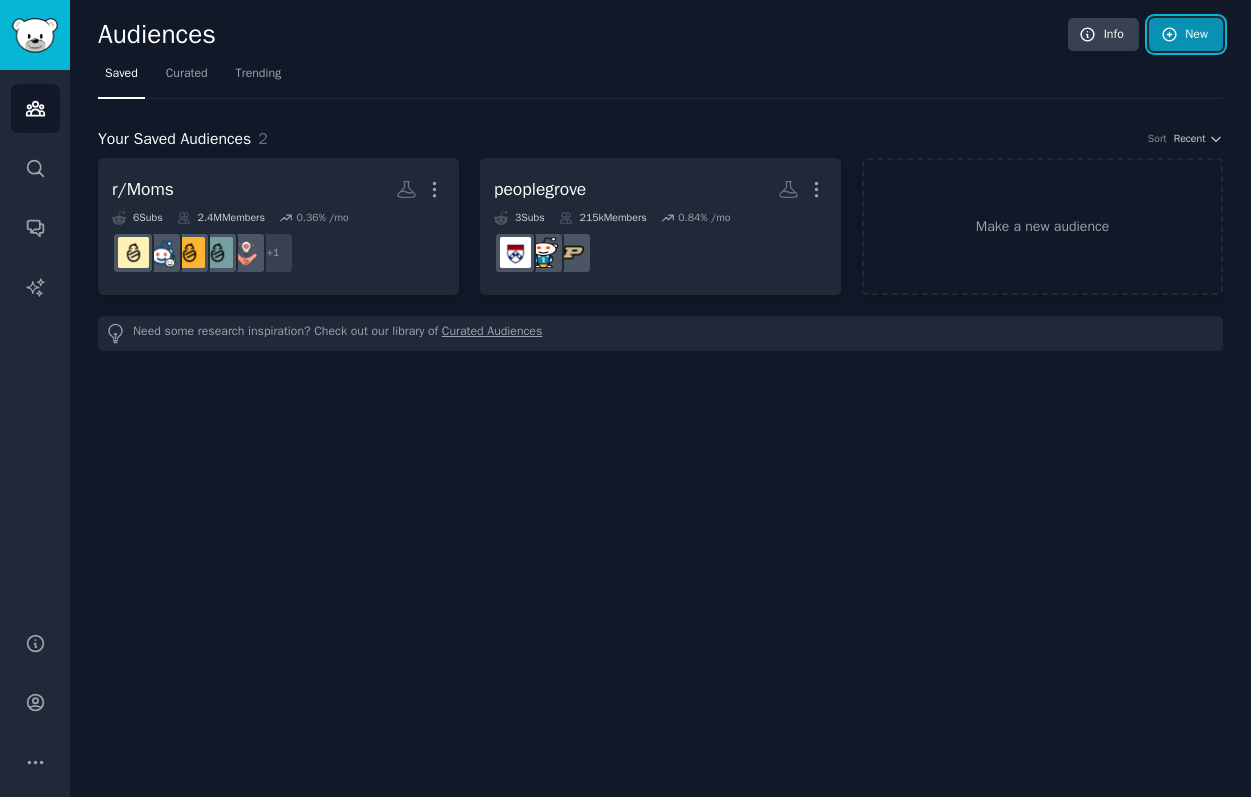click on "New" at bounding box center [1186, 35] 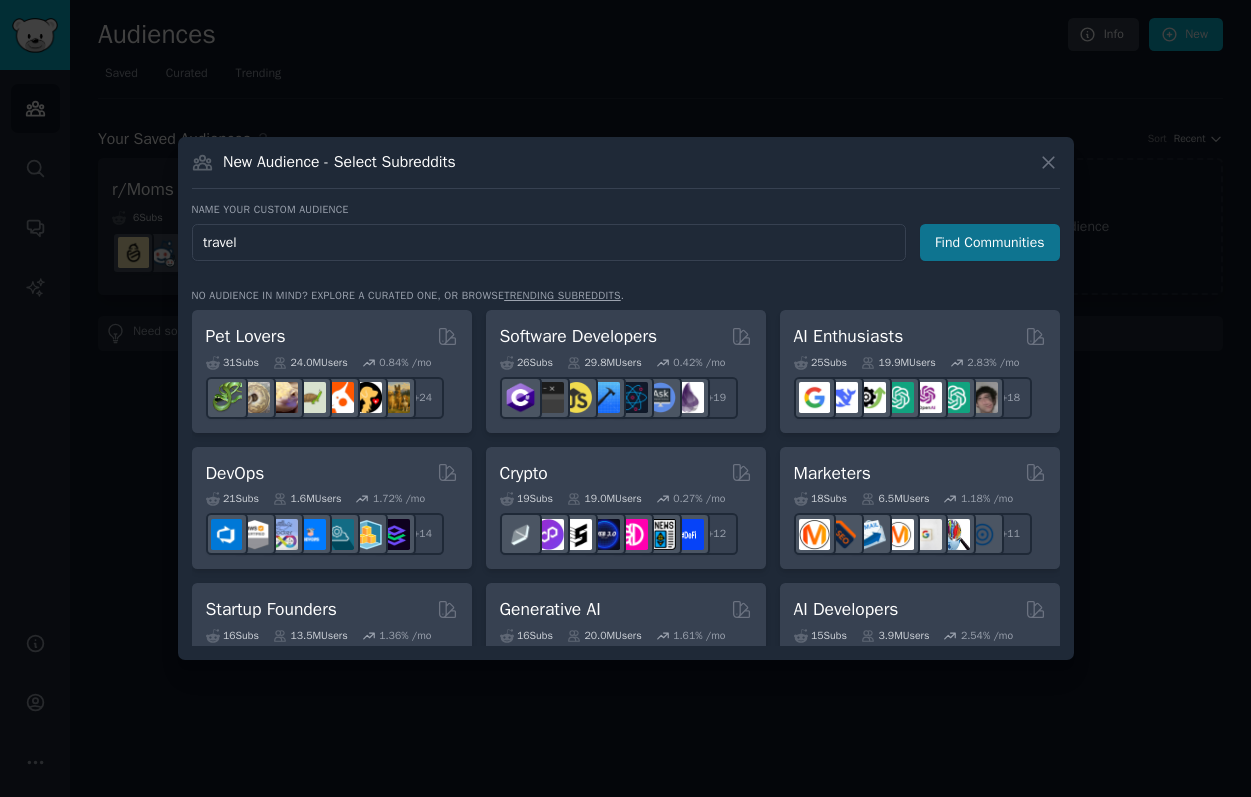 type on "travel" 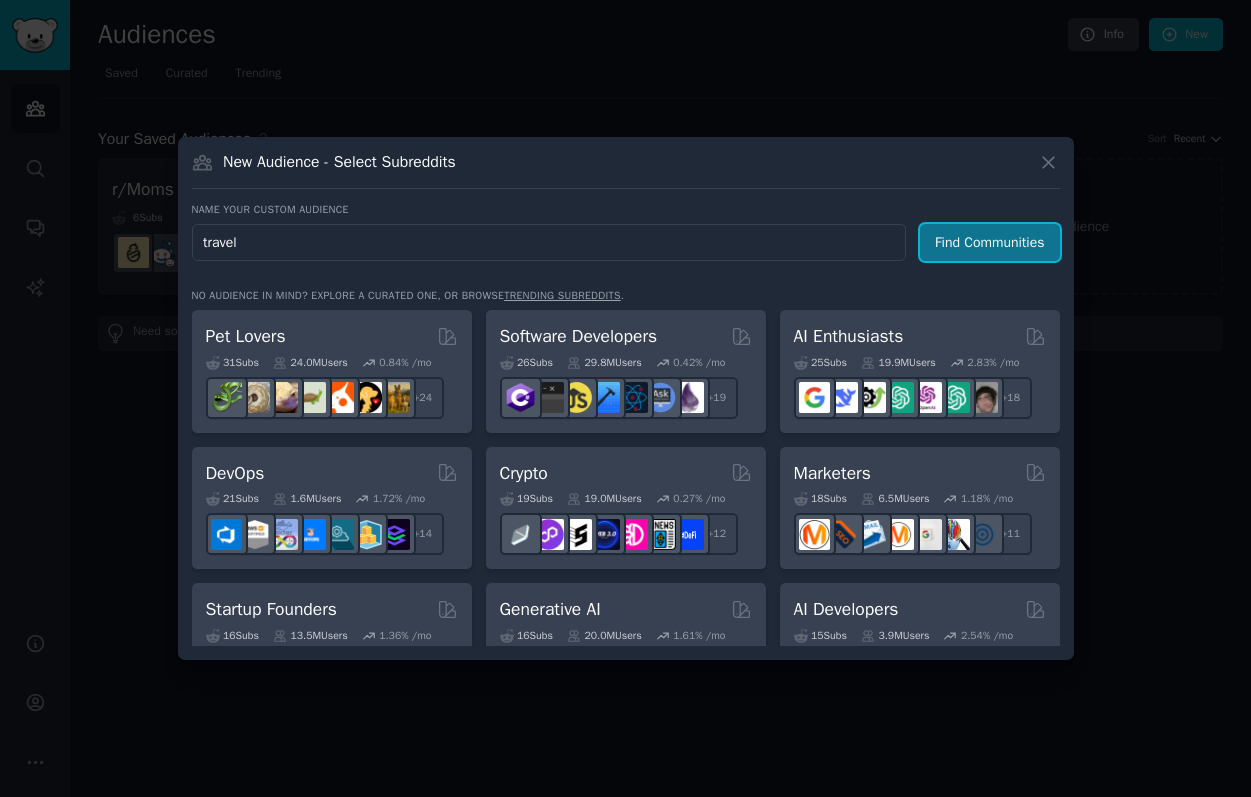 click on "Find Communities" at bounding box center [990, 242] 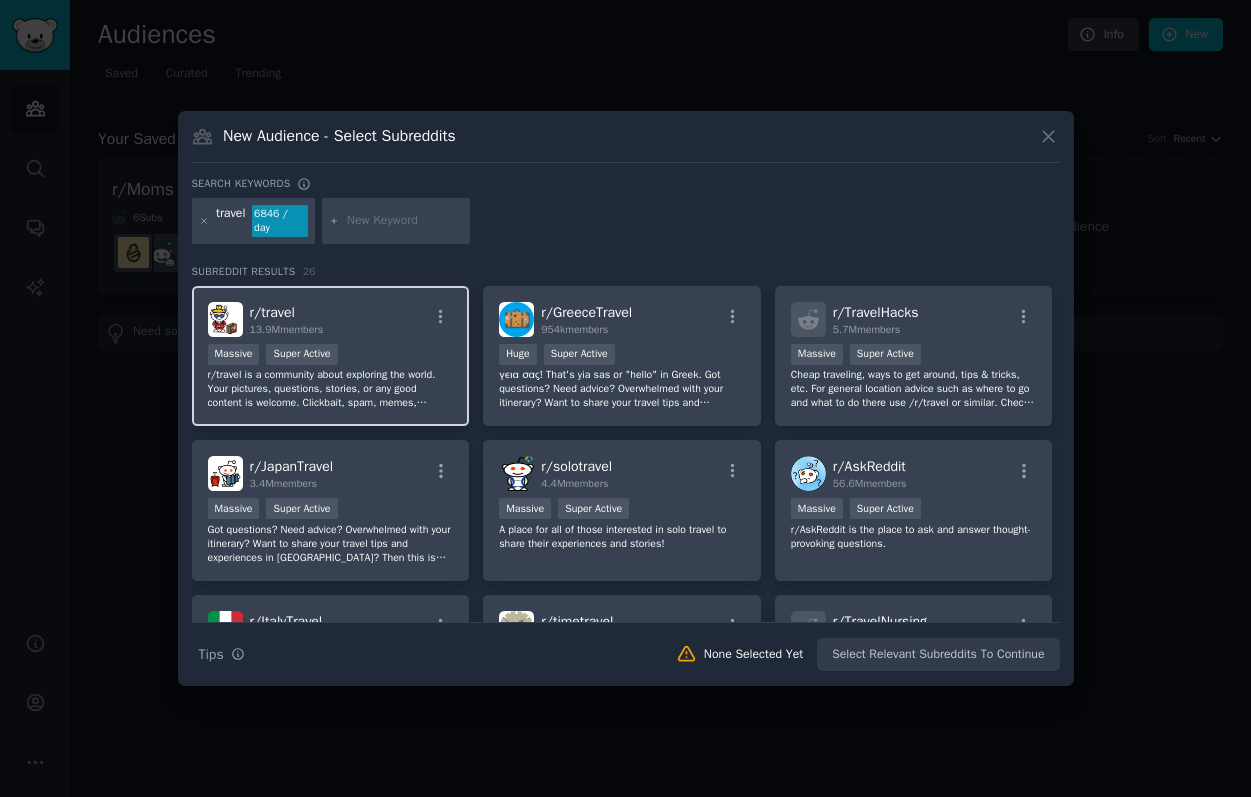 click on "r/ travel 13.9M  members" at bounding box center (331, 319) 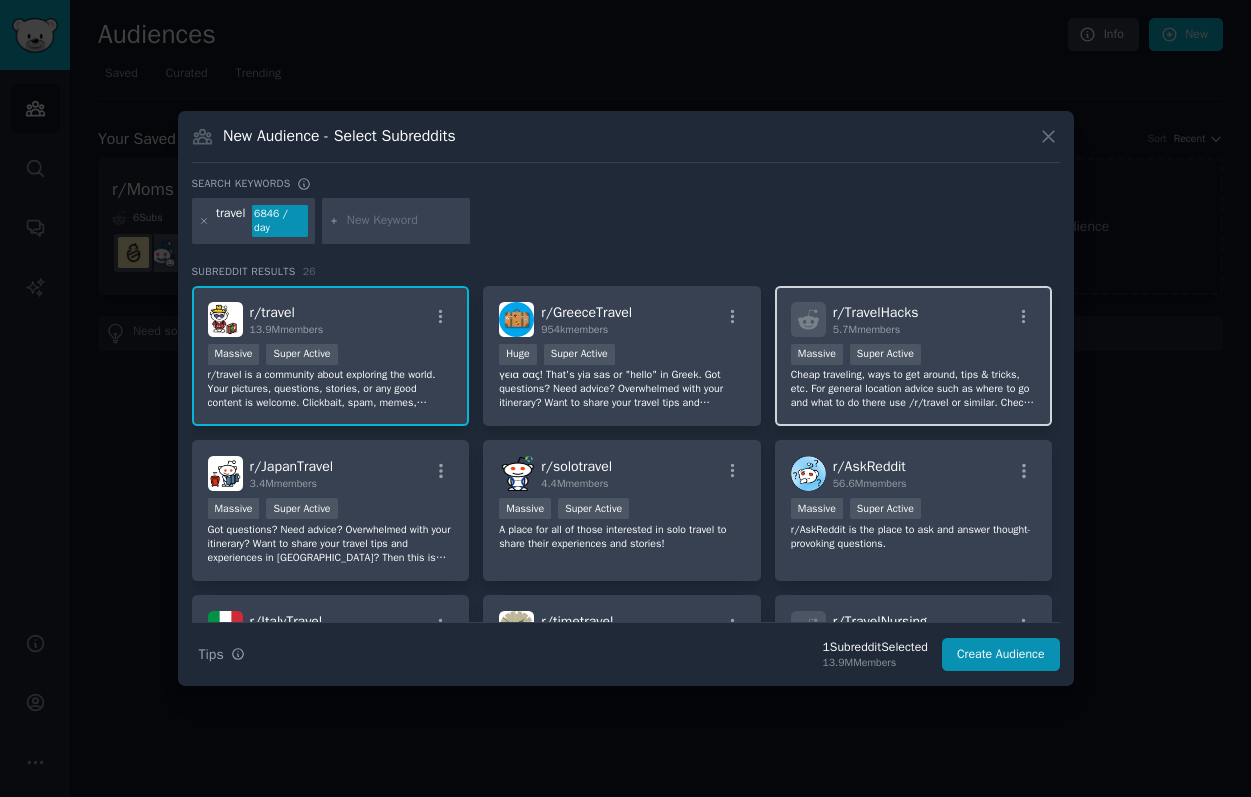 click on "r/ TravelHacks 5.7M  members" at bounding box center [914, 319] 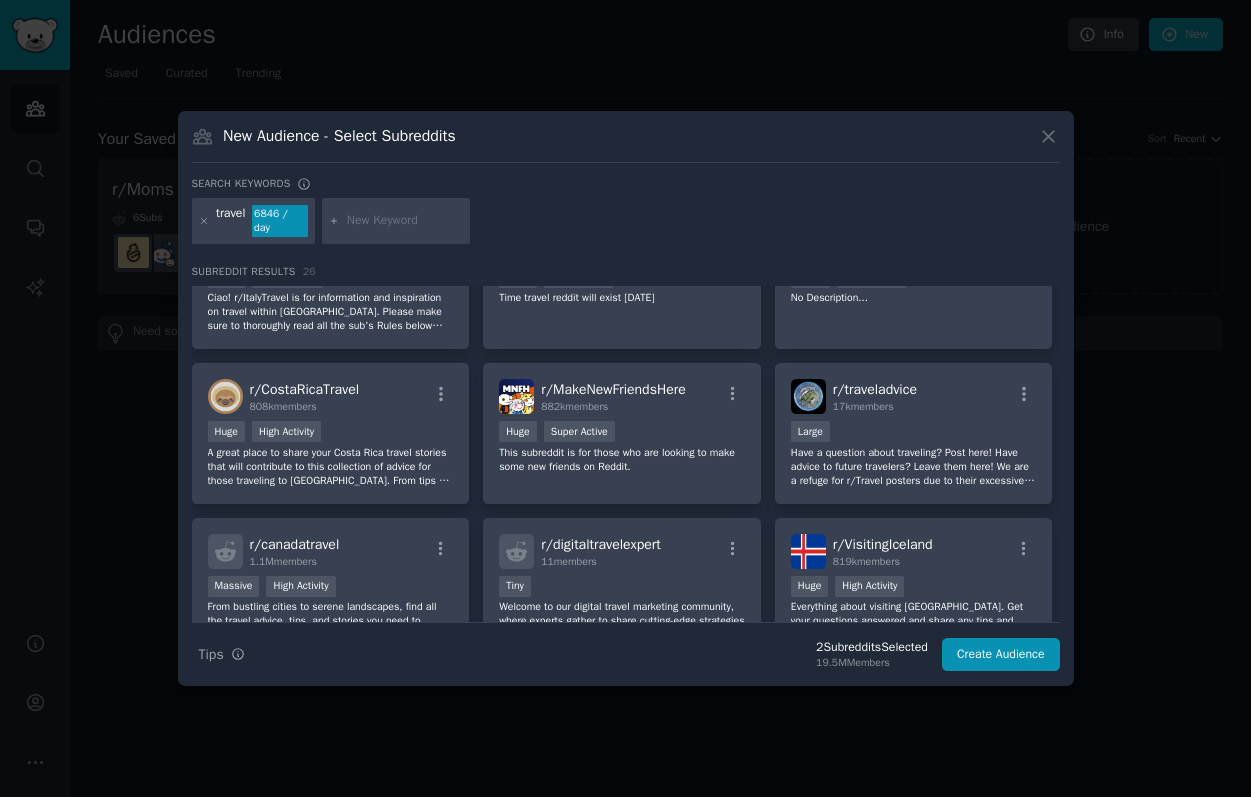scroll, scrollTop: 405, scrollLeft: 0, axis: vertical 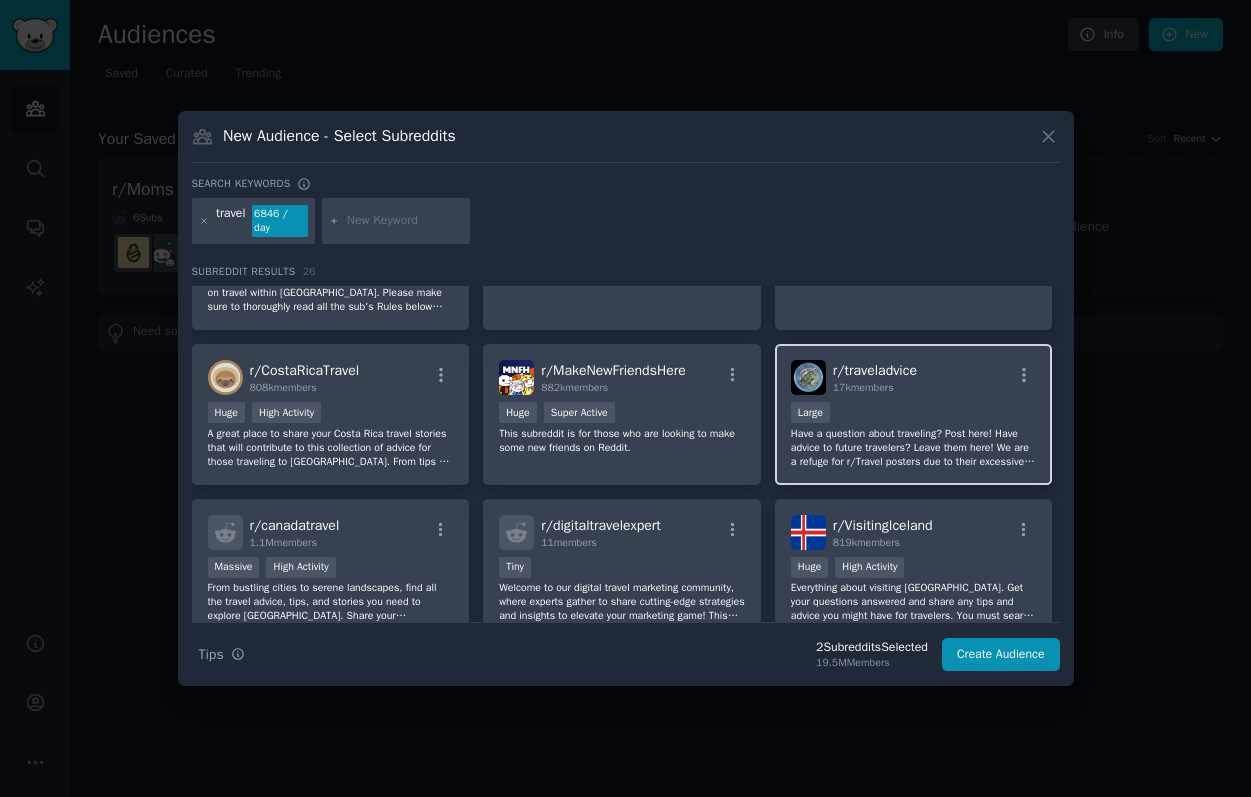 click on "Large" at bounding box center [914, 414] 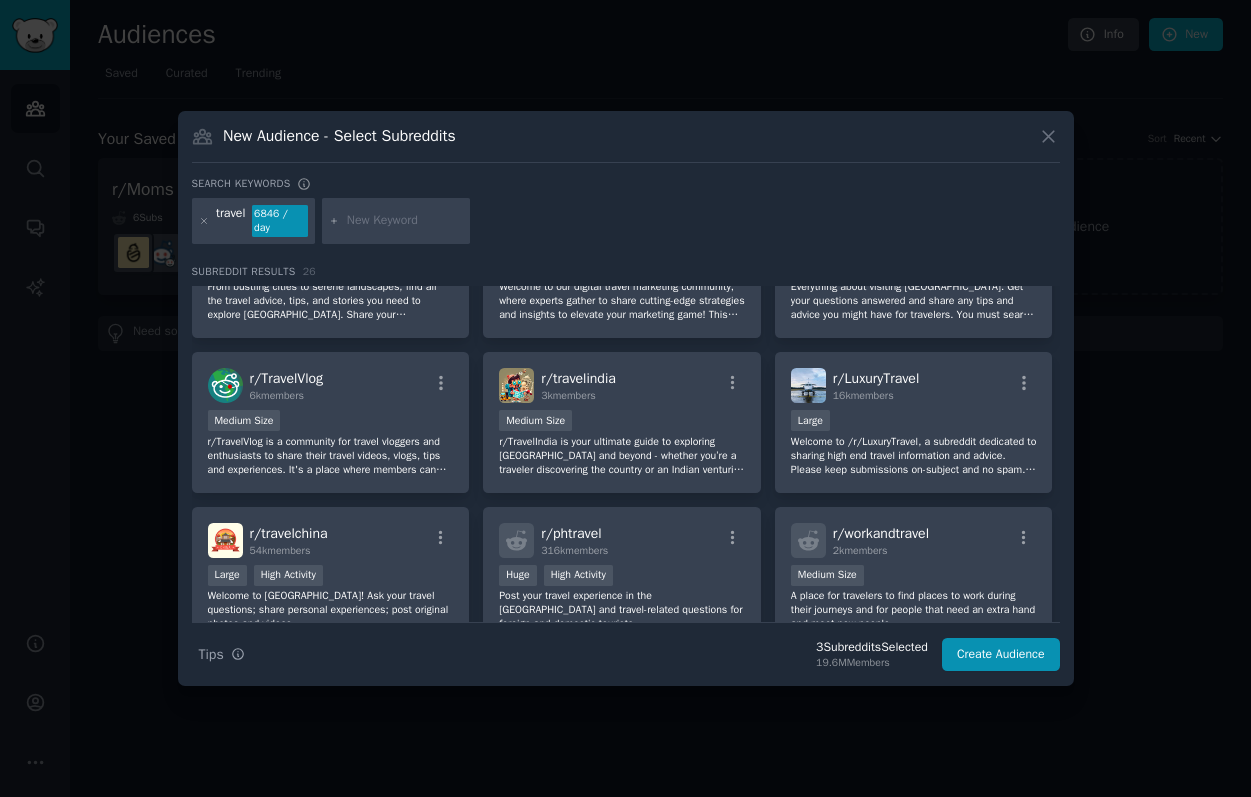 scroll, scrollTop: 635, scrollLeft: 0, axis: vertical 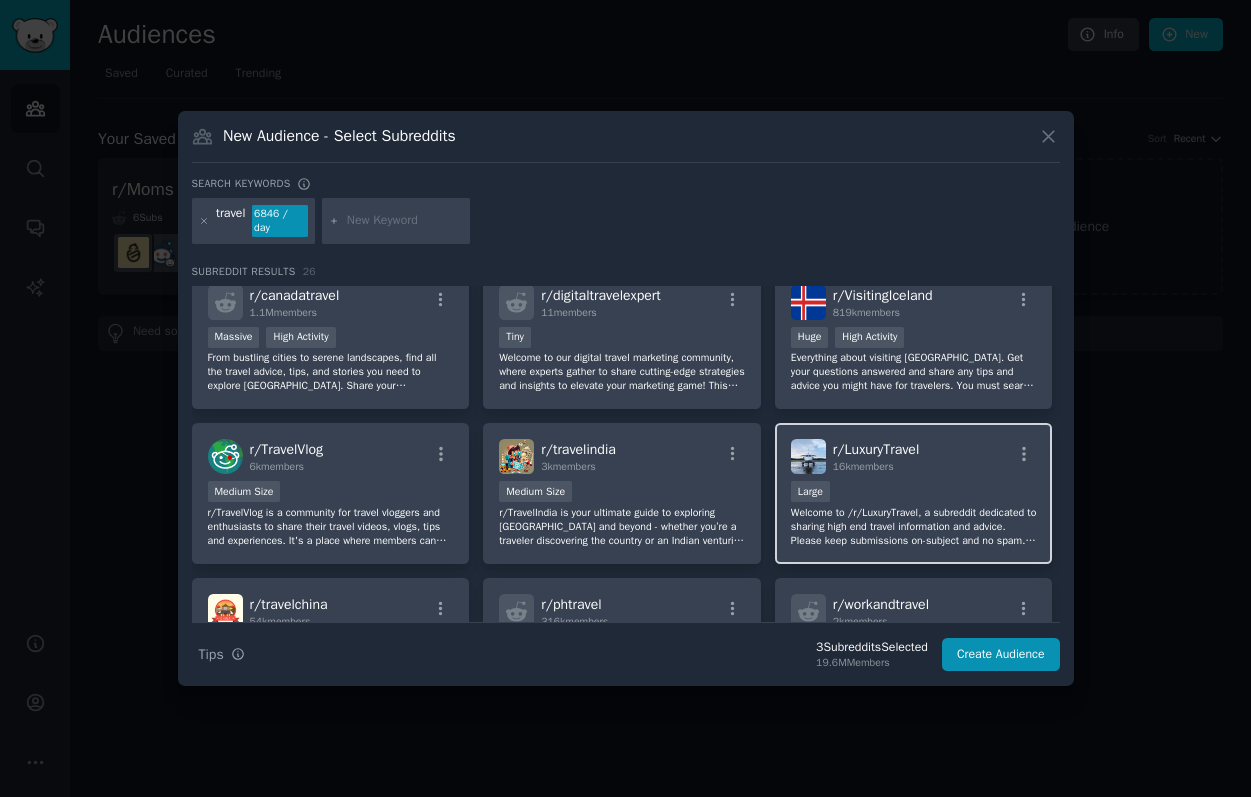 click on "10,000 - 100,000 members Large" at bounding box center [914, 493] 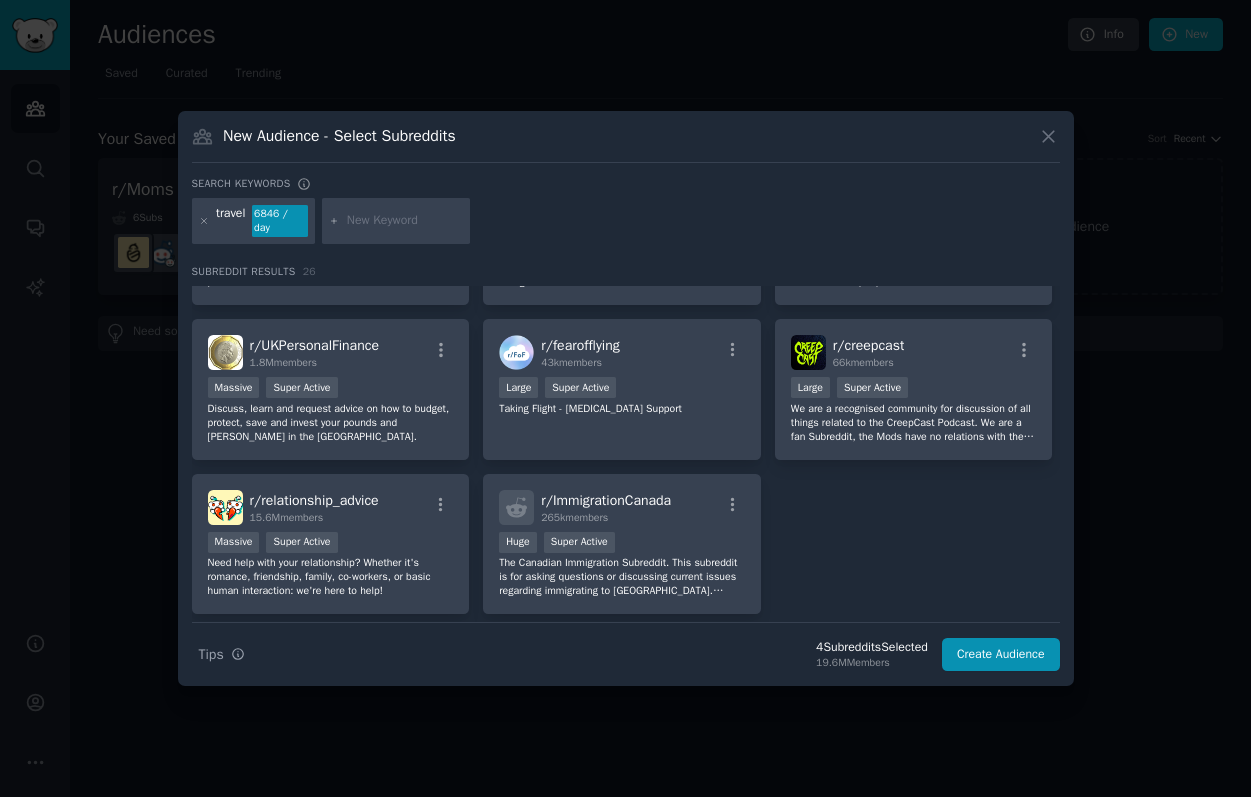 scroll, scrollTop: 1110, scrollLeft: 0, axis: vertical 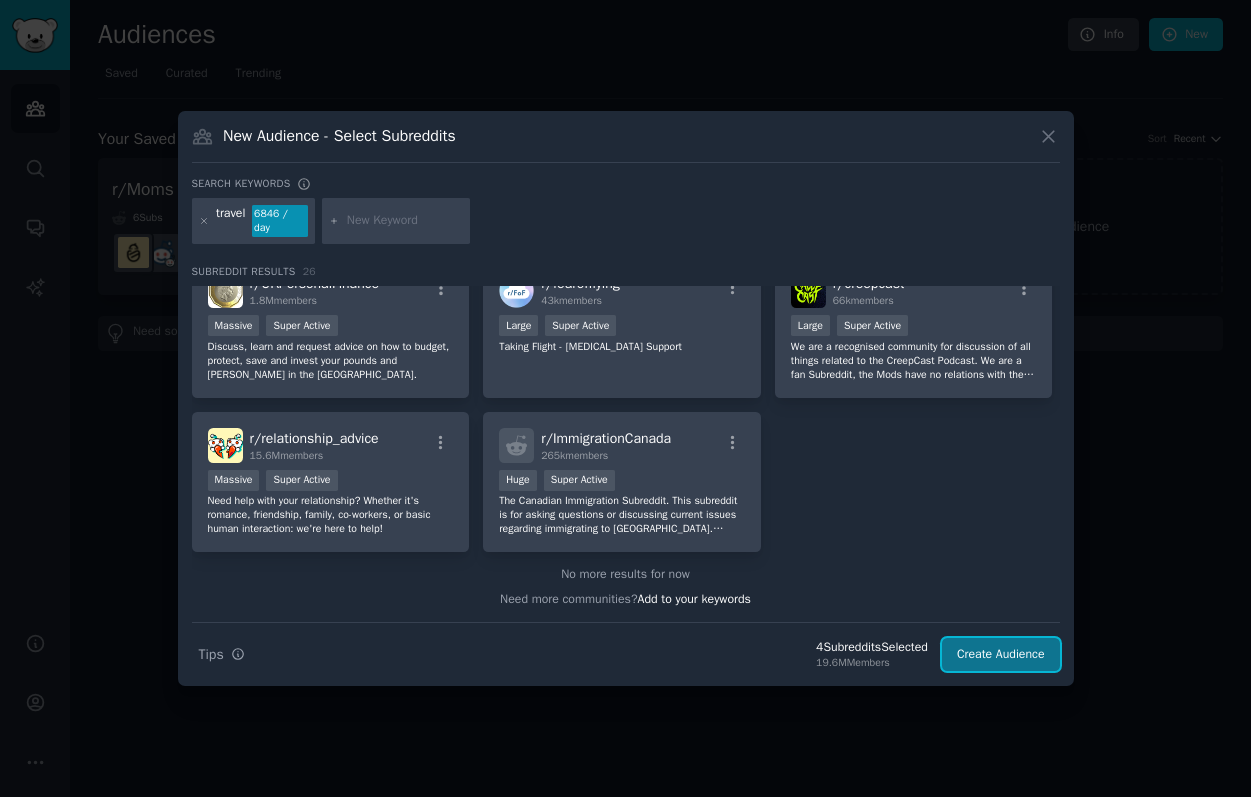 click on "Create Audience" at bounding box center (1001, 655) 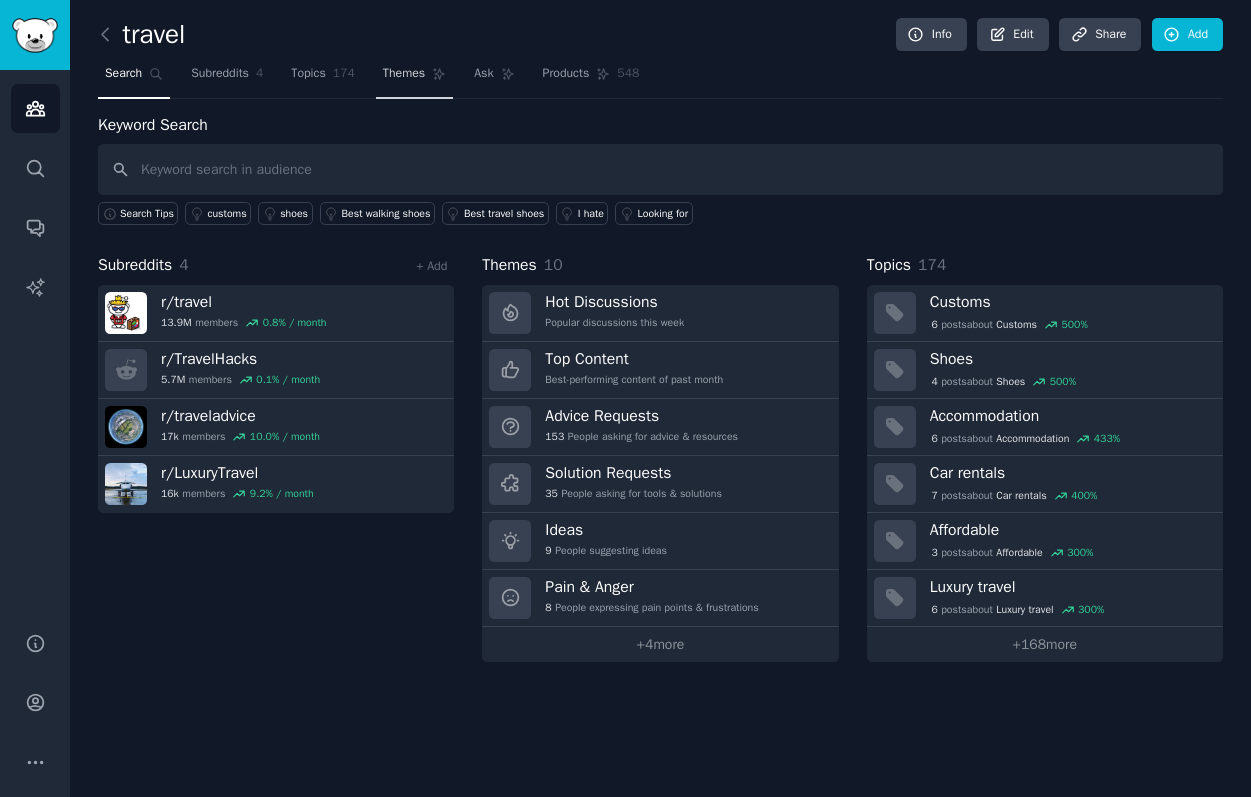 click on "Themes" at bounding box center [404, 74] 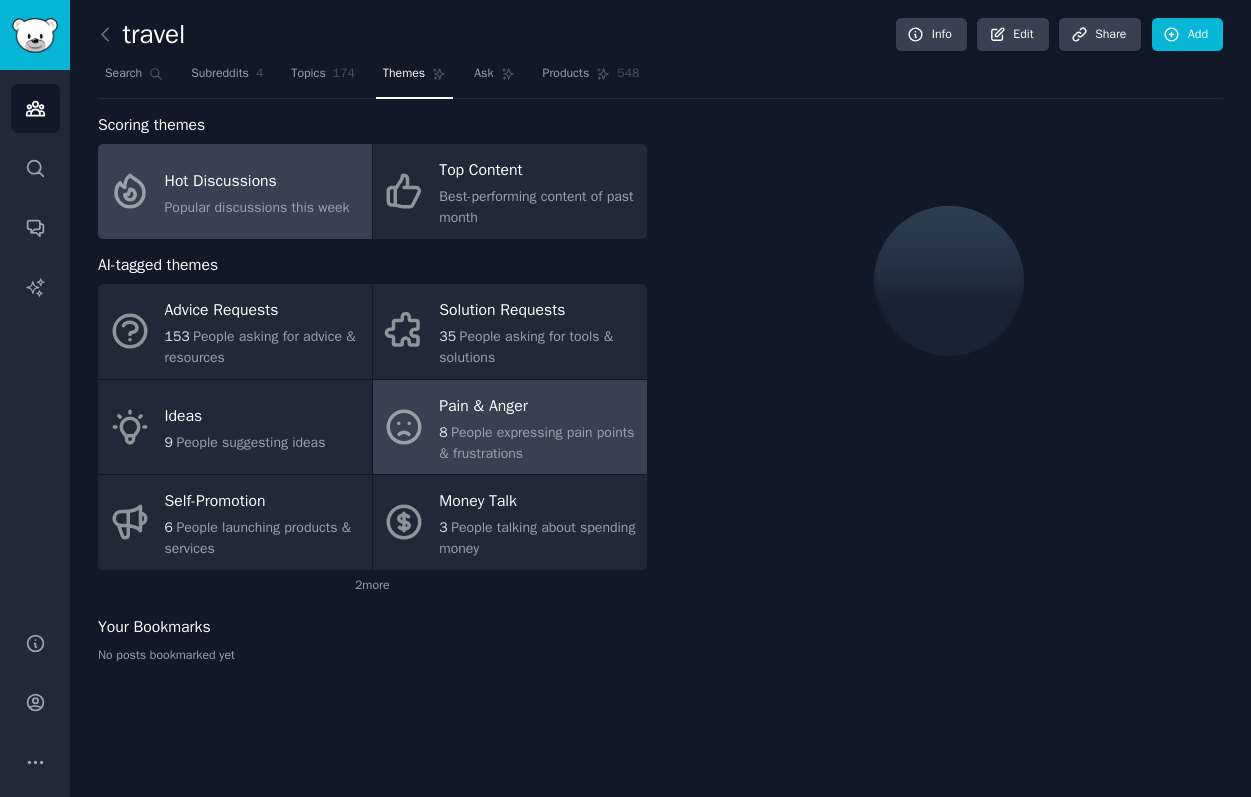 click on "People expressing pain points & frustrations" at bounding box center (536, 443) 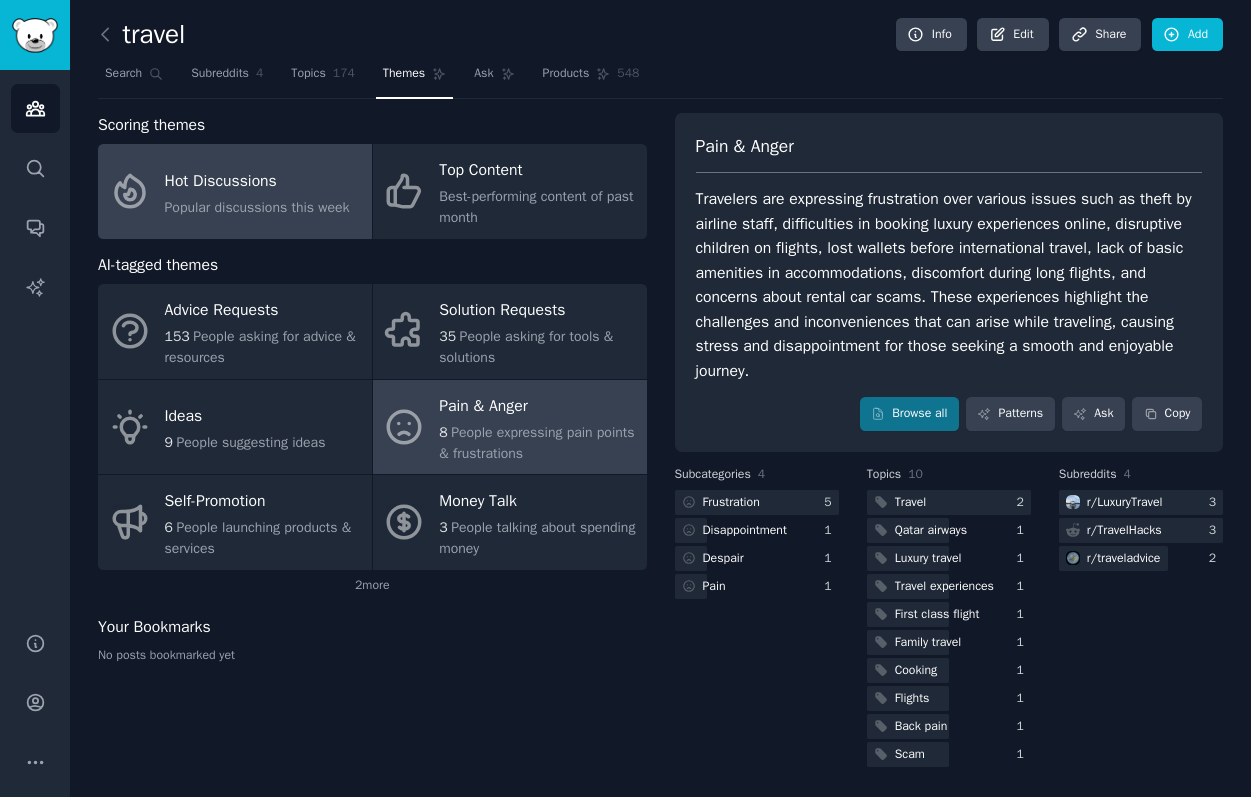 click on "Popular discussions this week" 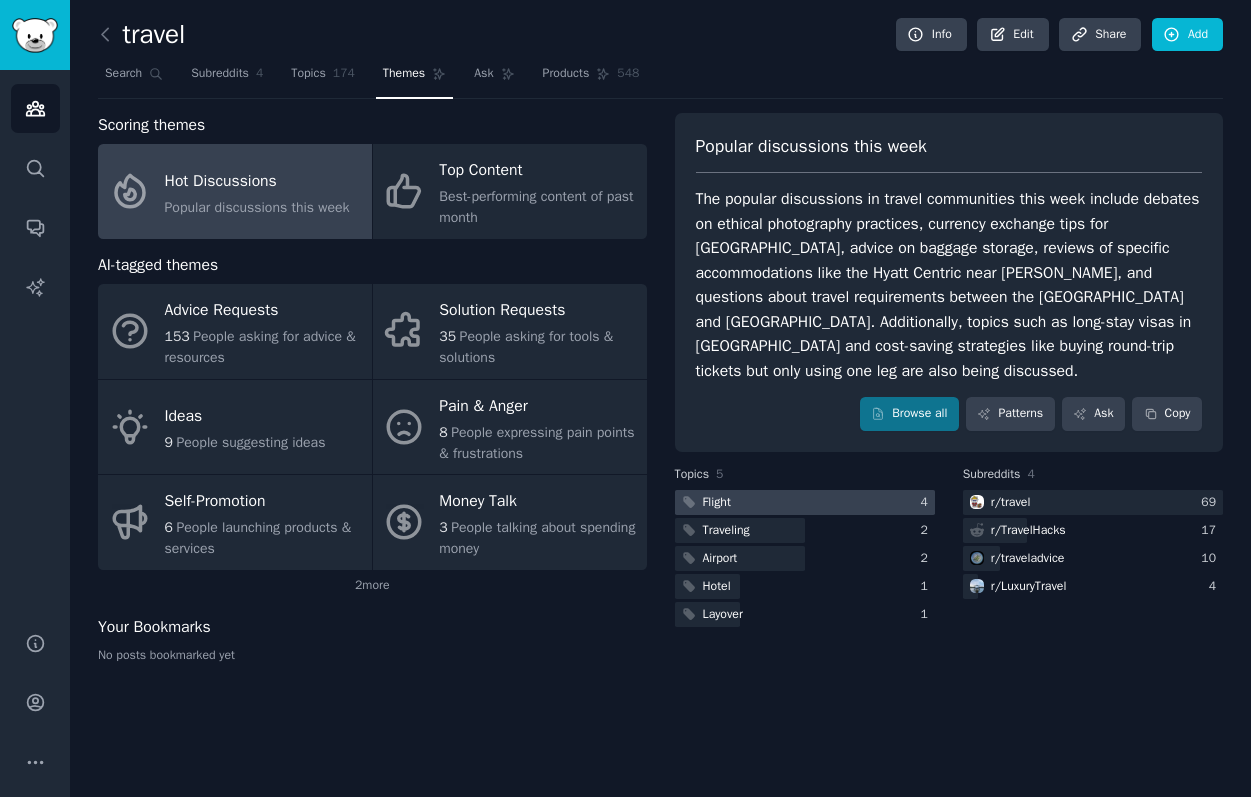 click at bounding box center [805, 502] 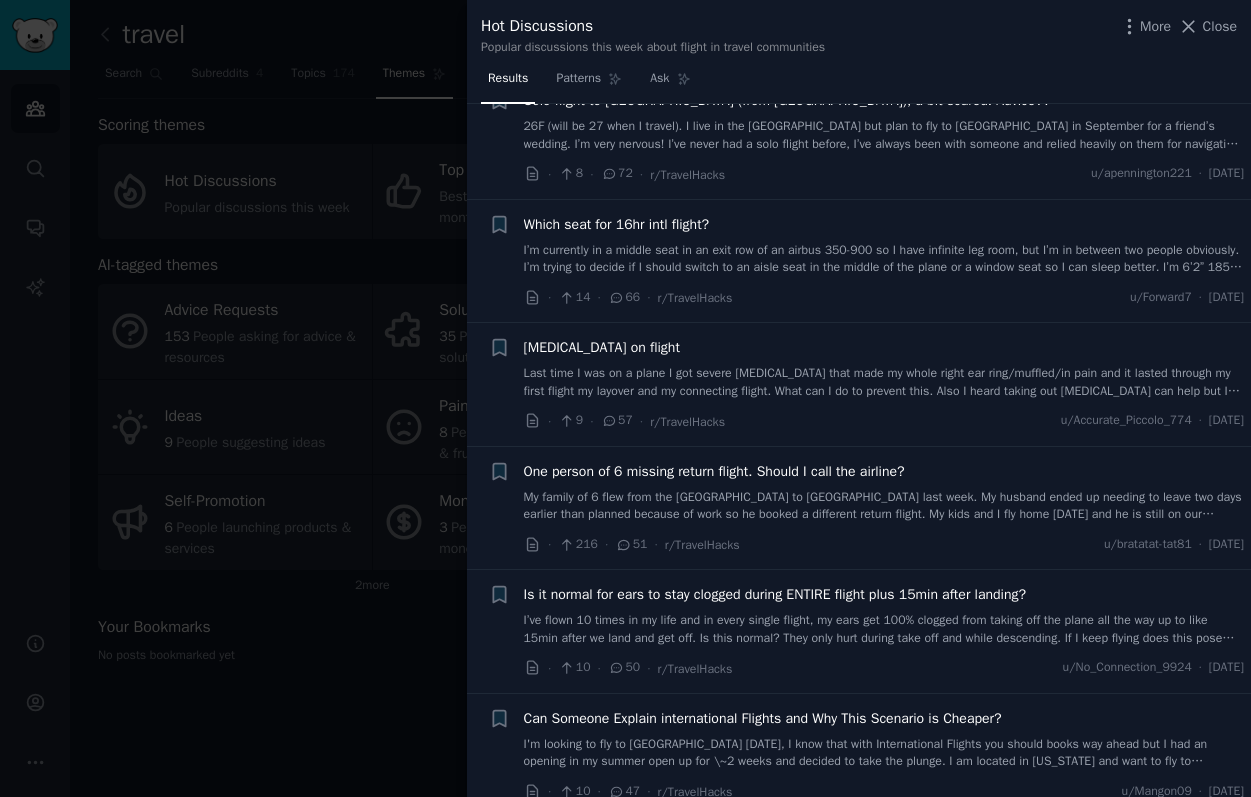 scroll, scrollTop: 1052, scrollLeft: 0, axis: vertical 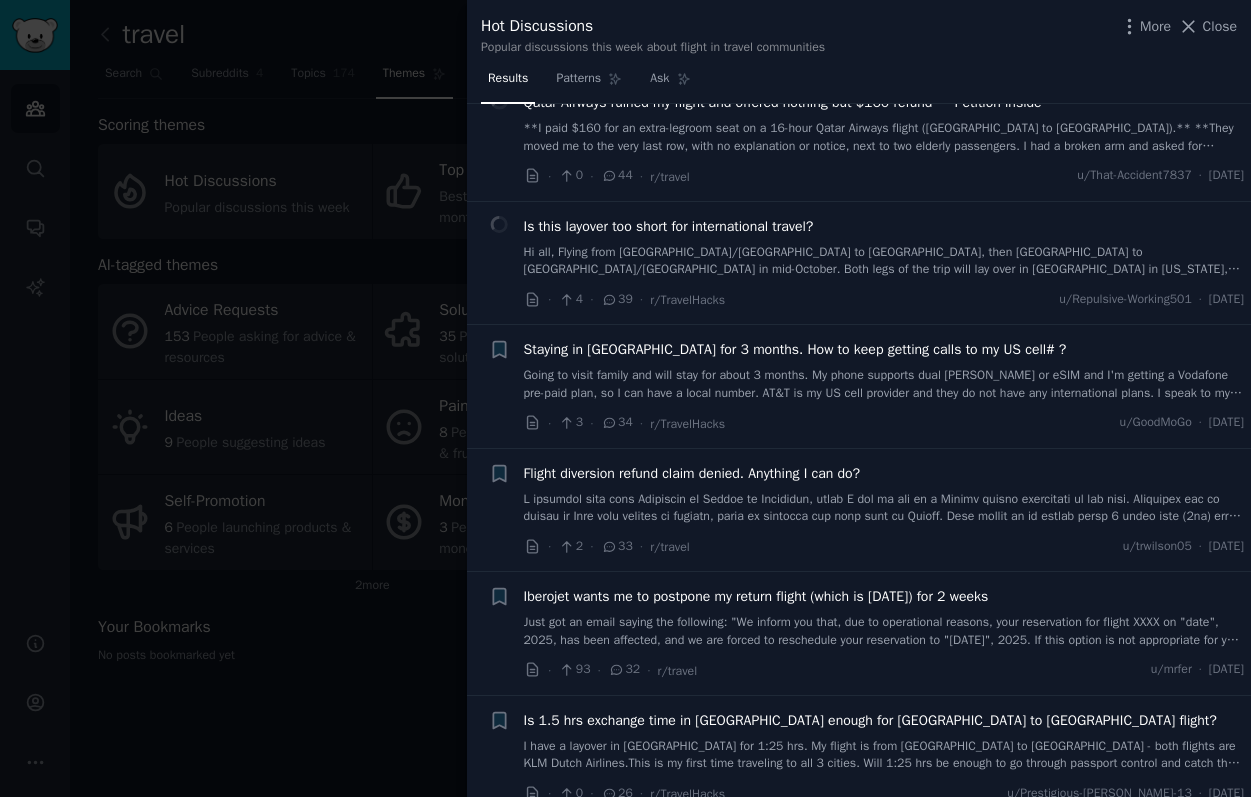 click at bounding box center (625, 398) 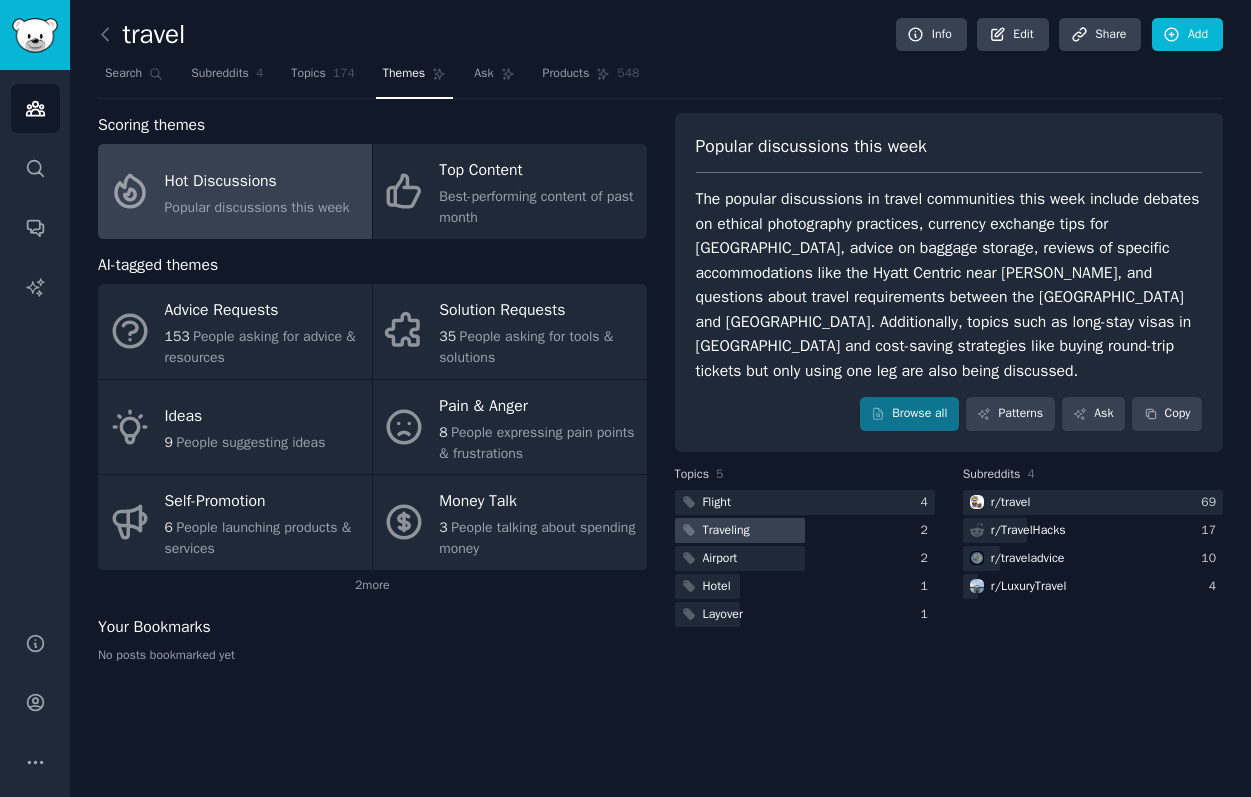 click at bounding box center (740, 530) 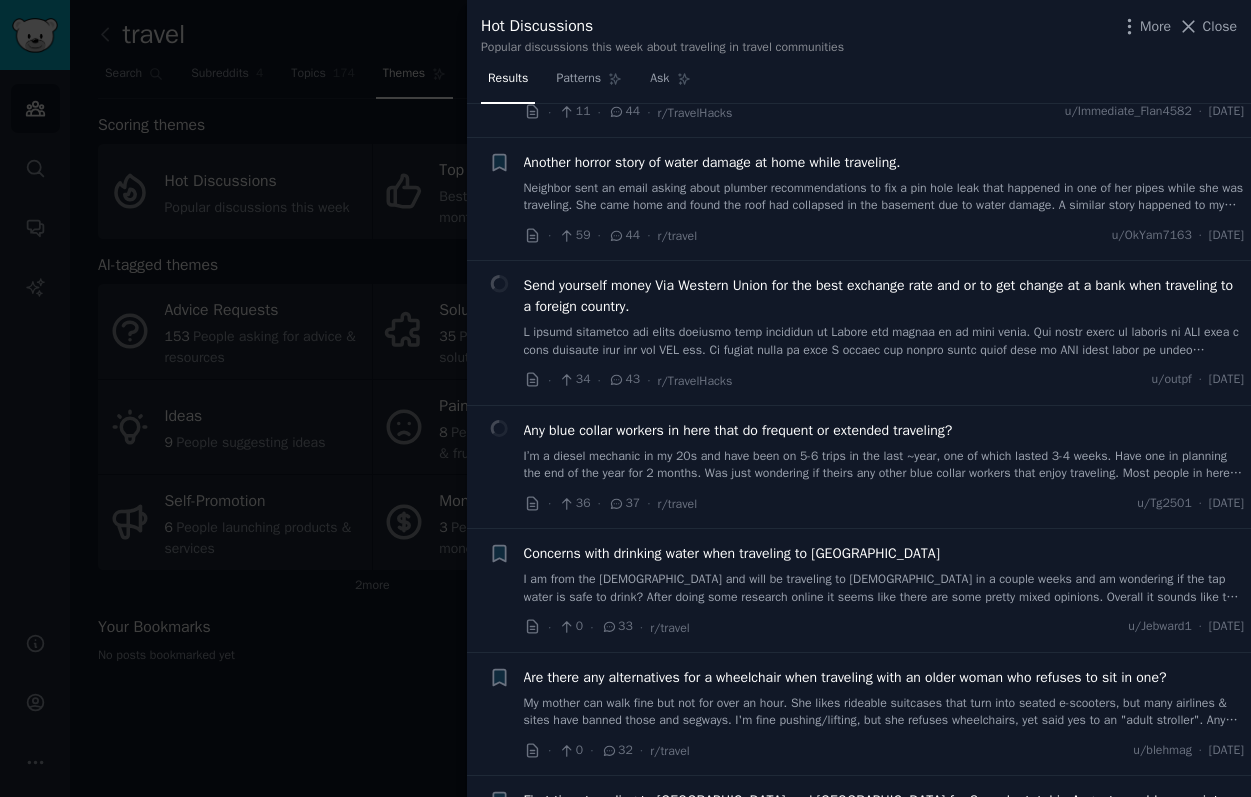scroll, scrollTop: 1509, scrollLeft: 0, axis: vertical 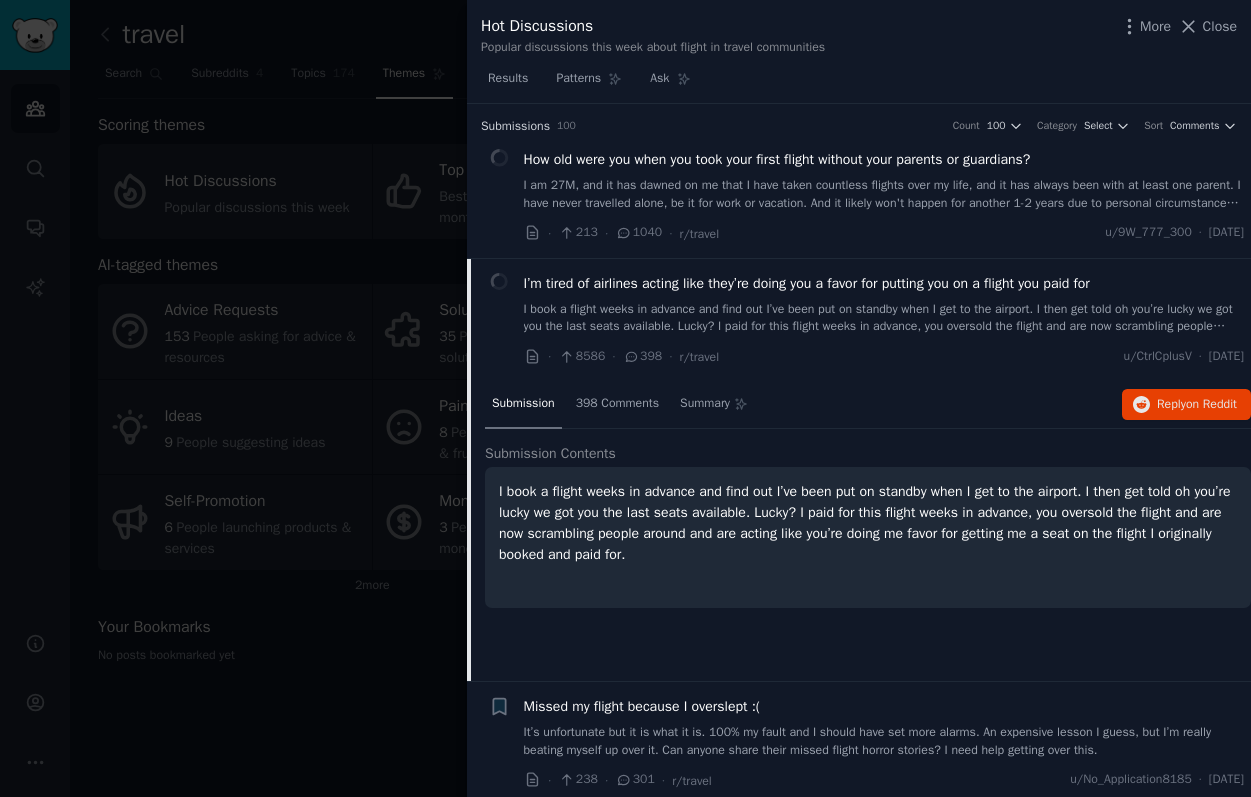 click on "I book a flight weeks in advance and find out I’ve been put on standby when I get to the airport. I then get told oh you’re lucky we got you the last seats available. Lucky? I paid for this flight weeks in advance, you oversold the flight and are now scrambling people around and are acting like you’re doing me favor for getting me a seat on the flight I originally booked and paid for." at bounding box center (868, 523) 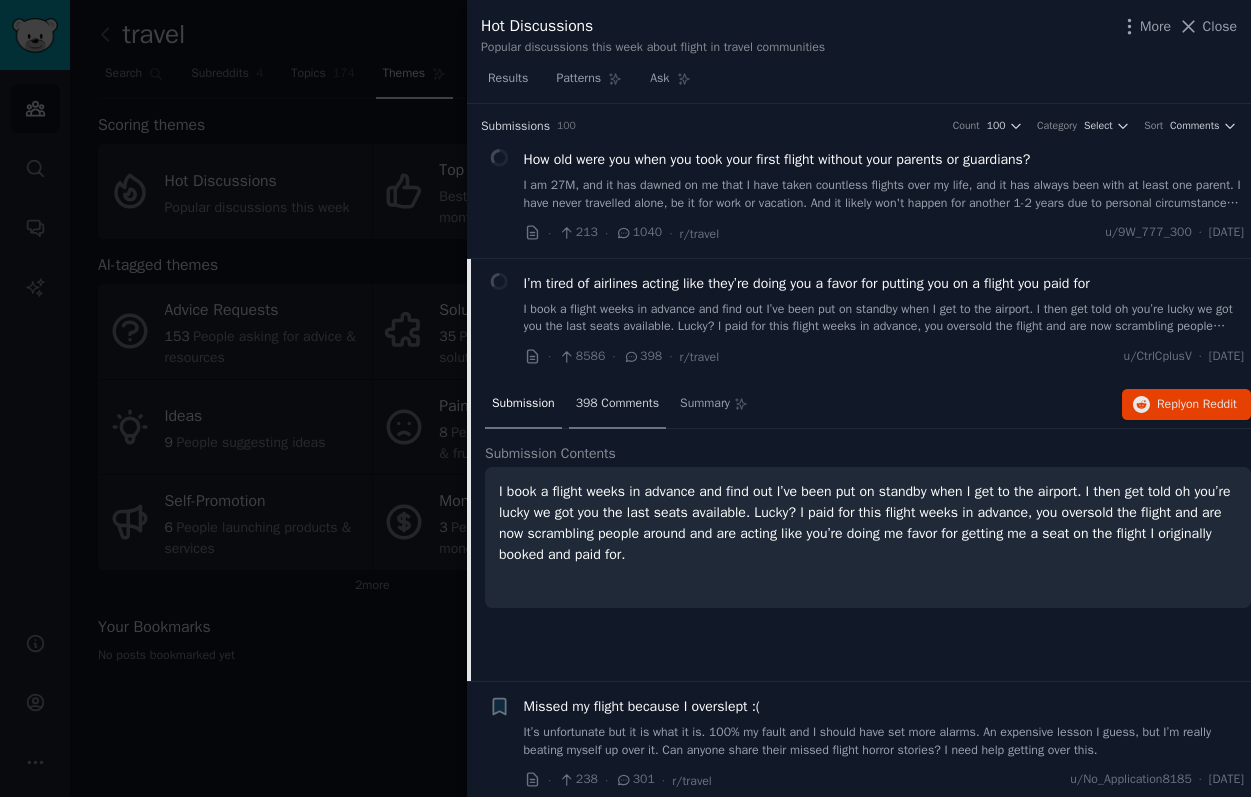 click on "398 Comments" at bounding box center [617, 405] 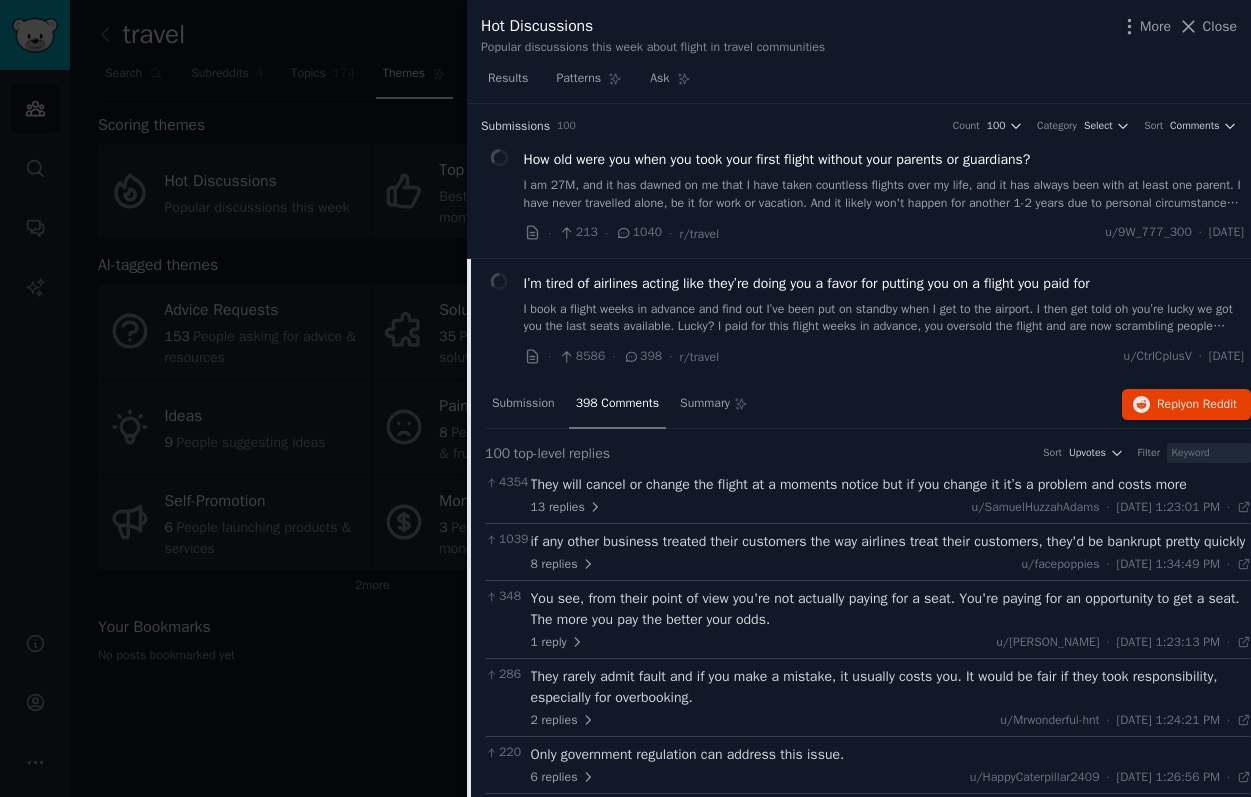 click on "398 Comments" at bounding box center [617, 404] 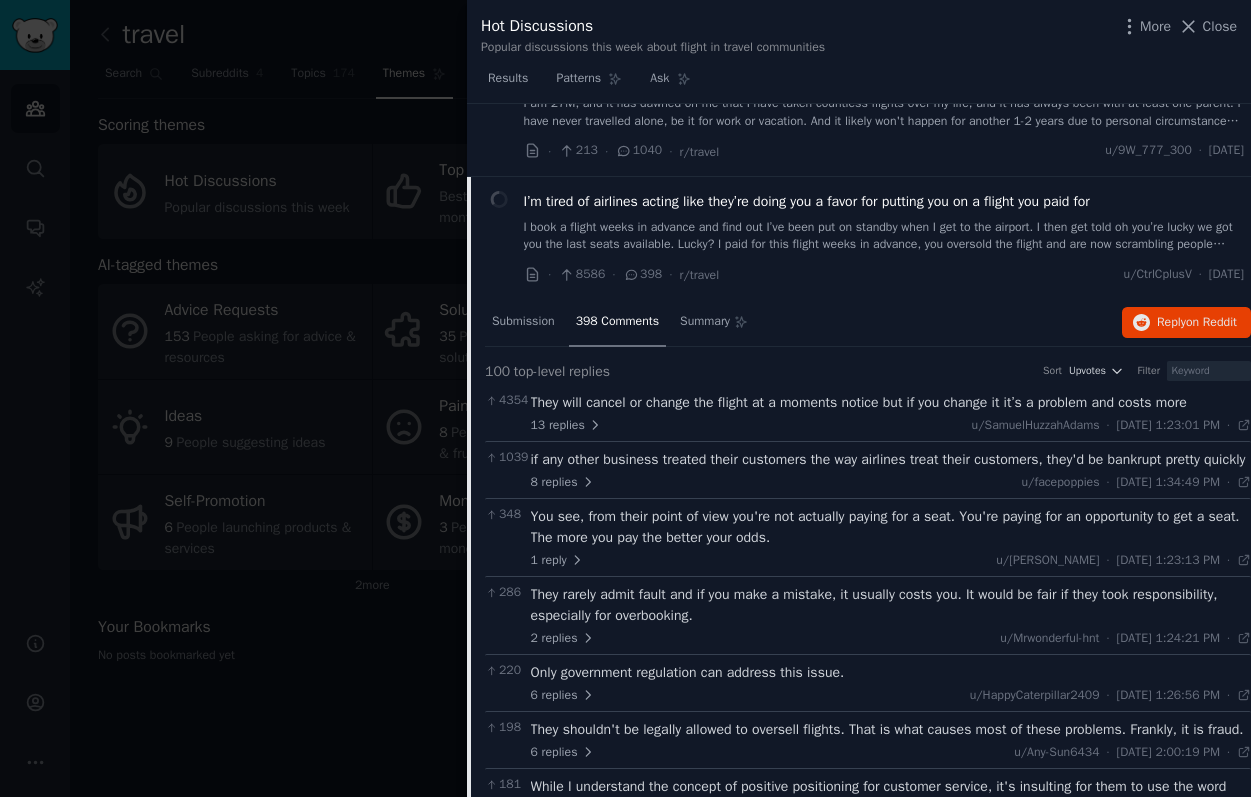 scroll, scrollTop: 107, scrollLeft: 0, axis: vertical 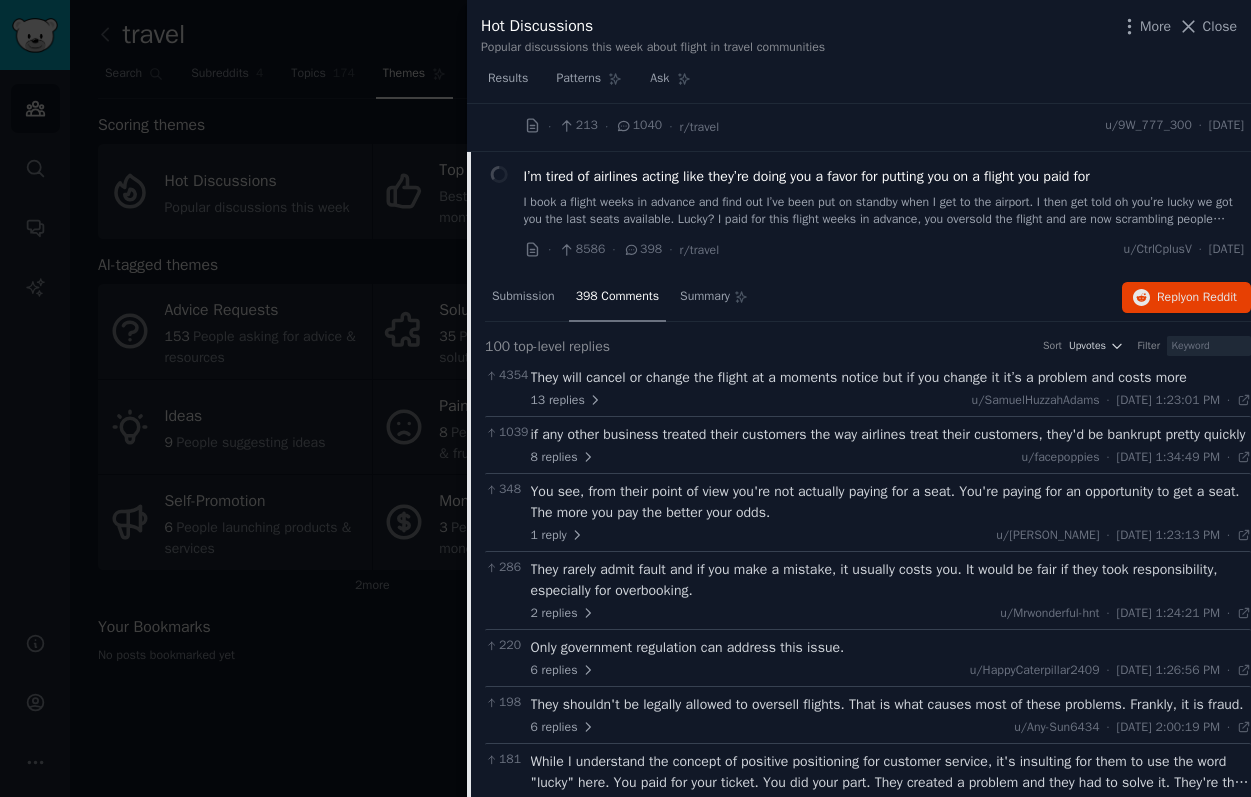 click on "348 You see, from their point of view you're not actually paying for a seat.  You're paying for an opportunity to get a seat.  The more you pay the better your odds. 1   reply u/[PERSON_NAME] · [DATE] 1:23:13 PM Fri 6/20/2025 ·" at bounding box center (868, 512) 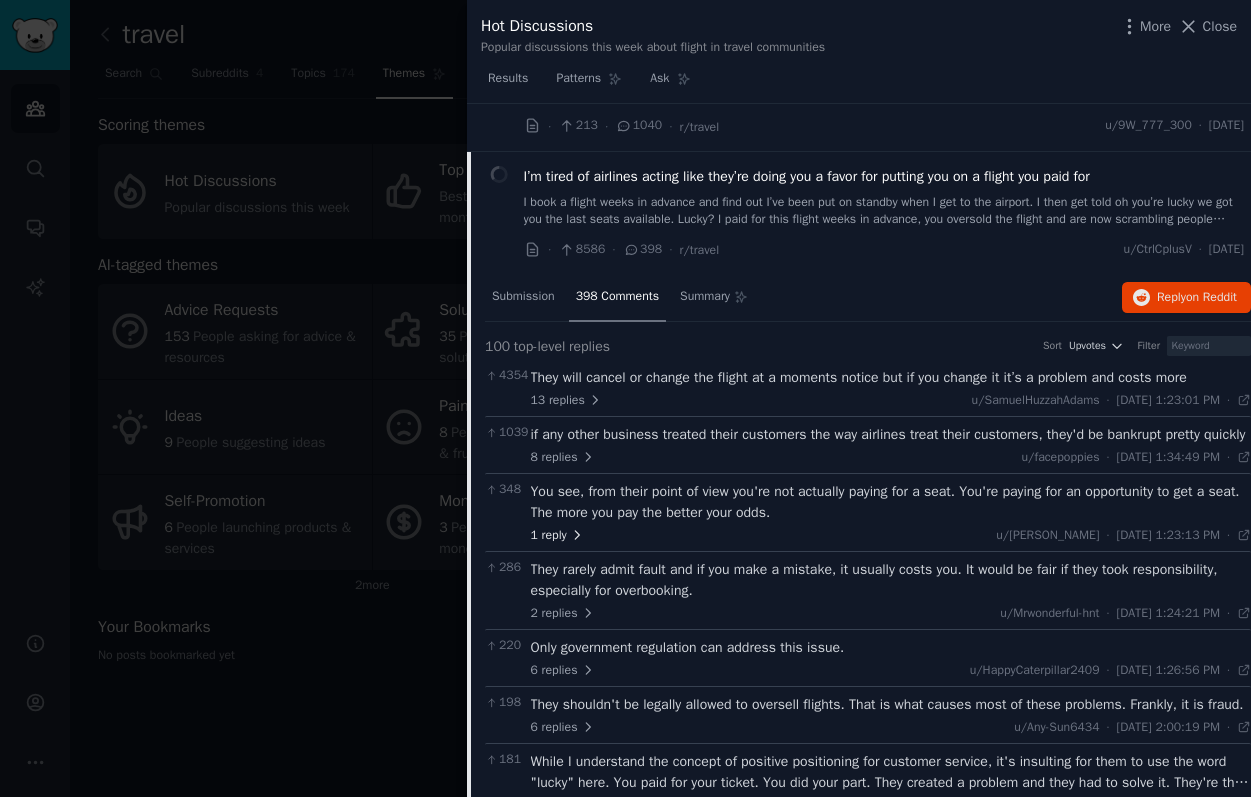 click on "1   reply" at bounding box center [558, 536] 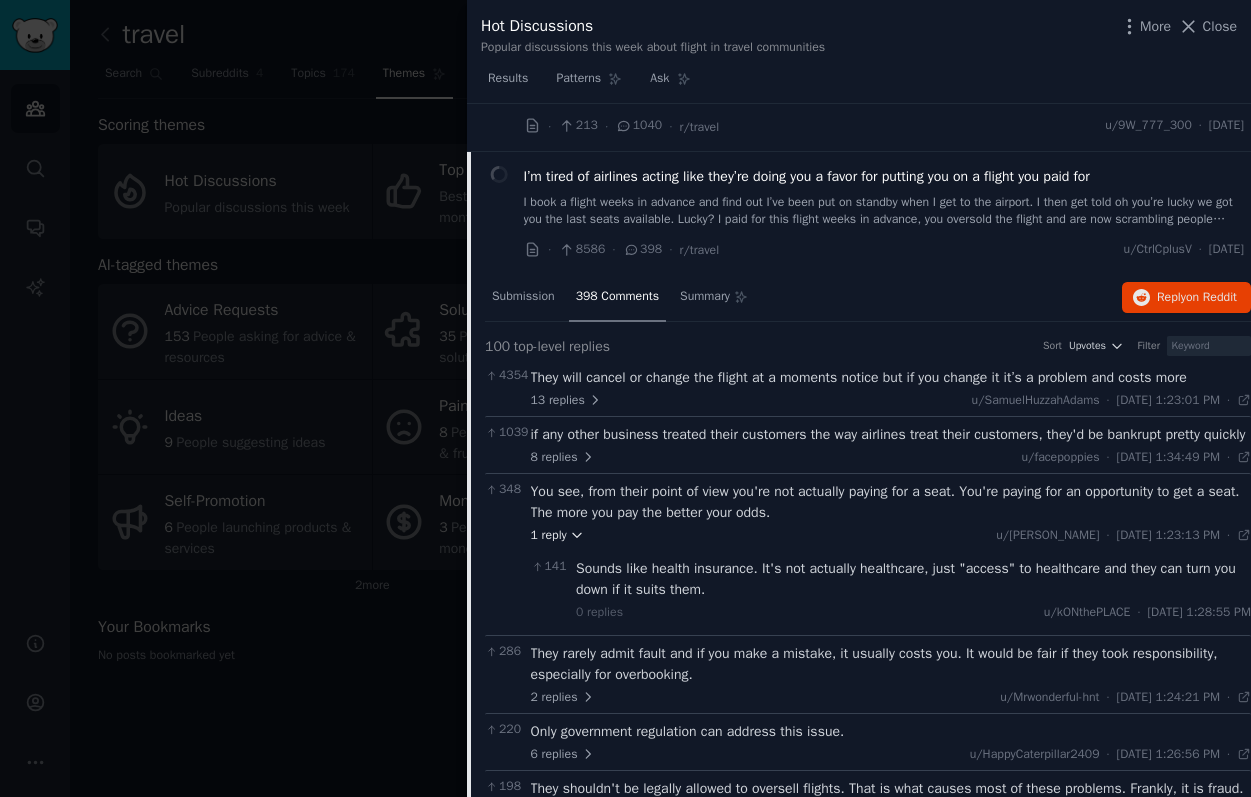 click on "1   reply" at bounding box center (558, 536) 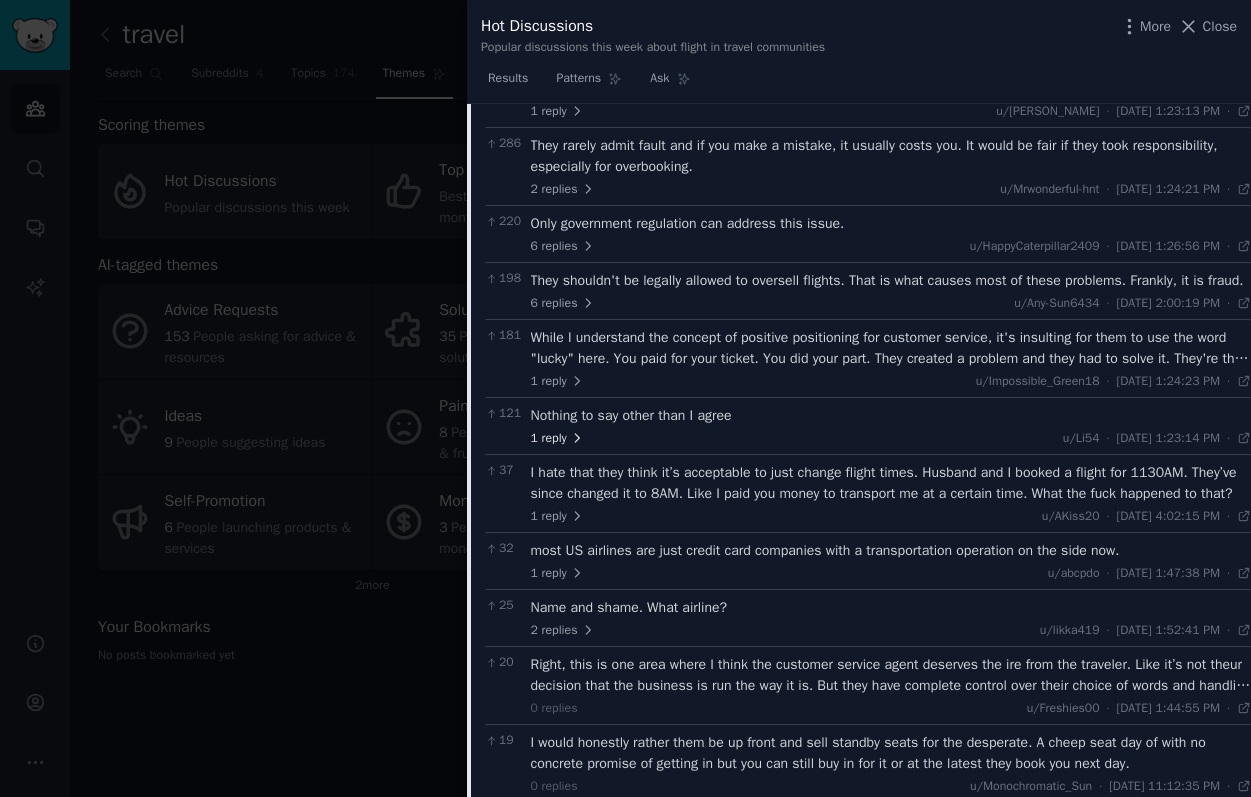 scroll, scrollTop: 762, scrollLeft: 0, axis: vertical 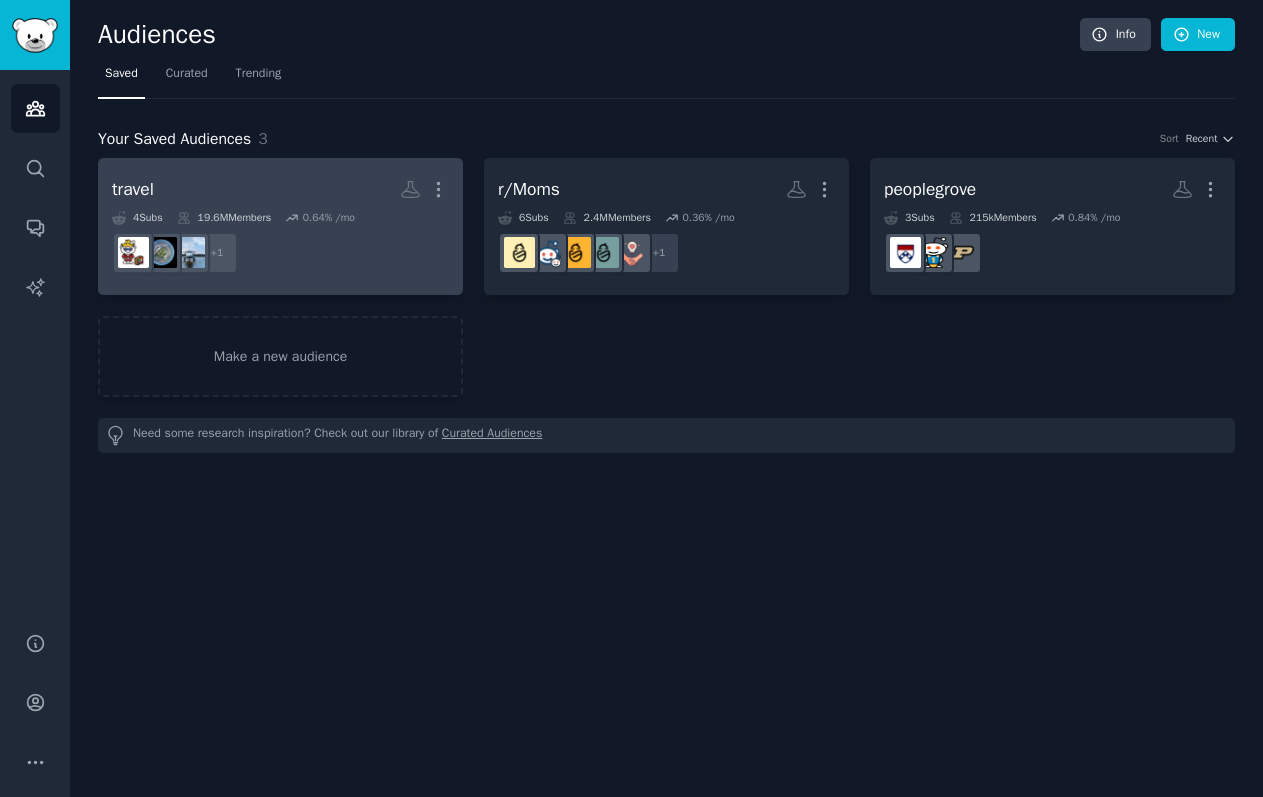 click on "travel More" at bounding box center [280, 189] 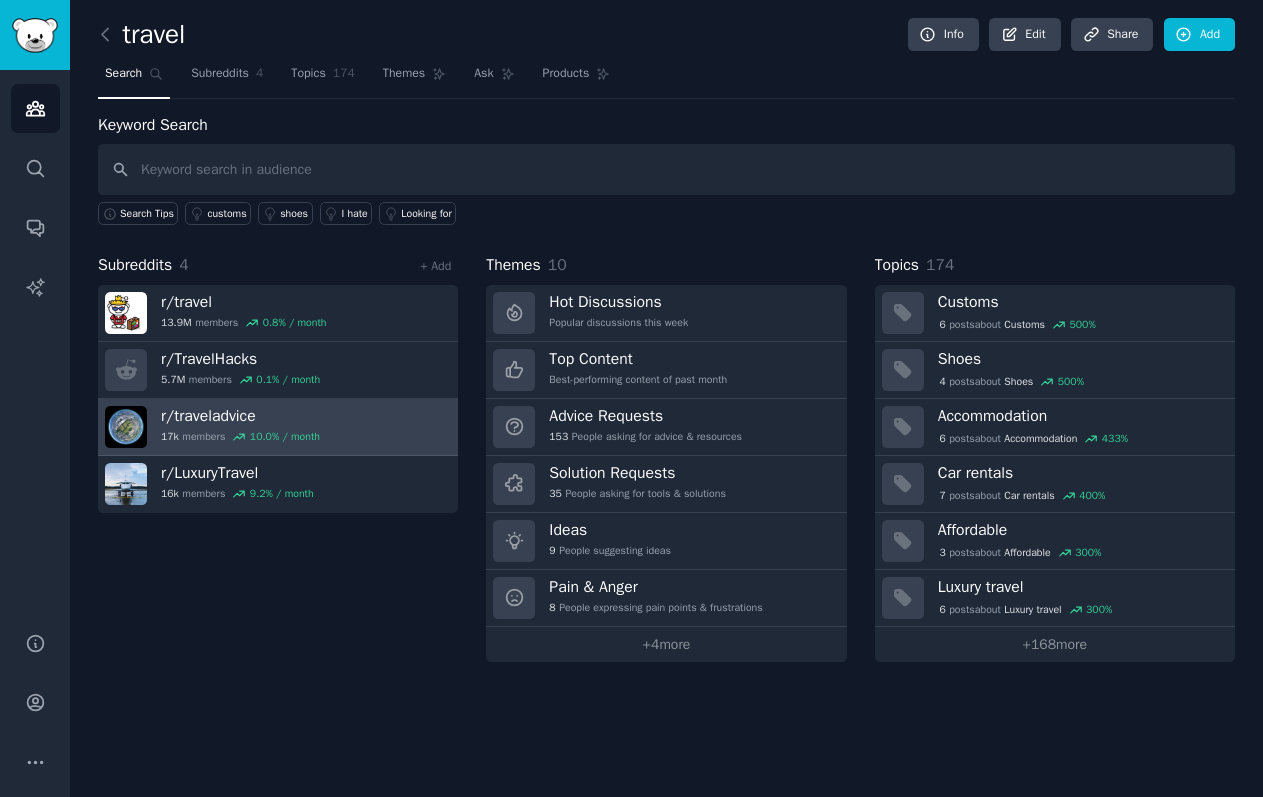 click on "r/ traveladvice 17k  members 10.0 % / month" at bounding box center (278, 427) 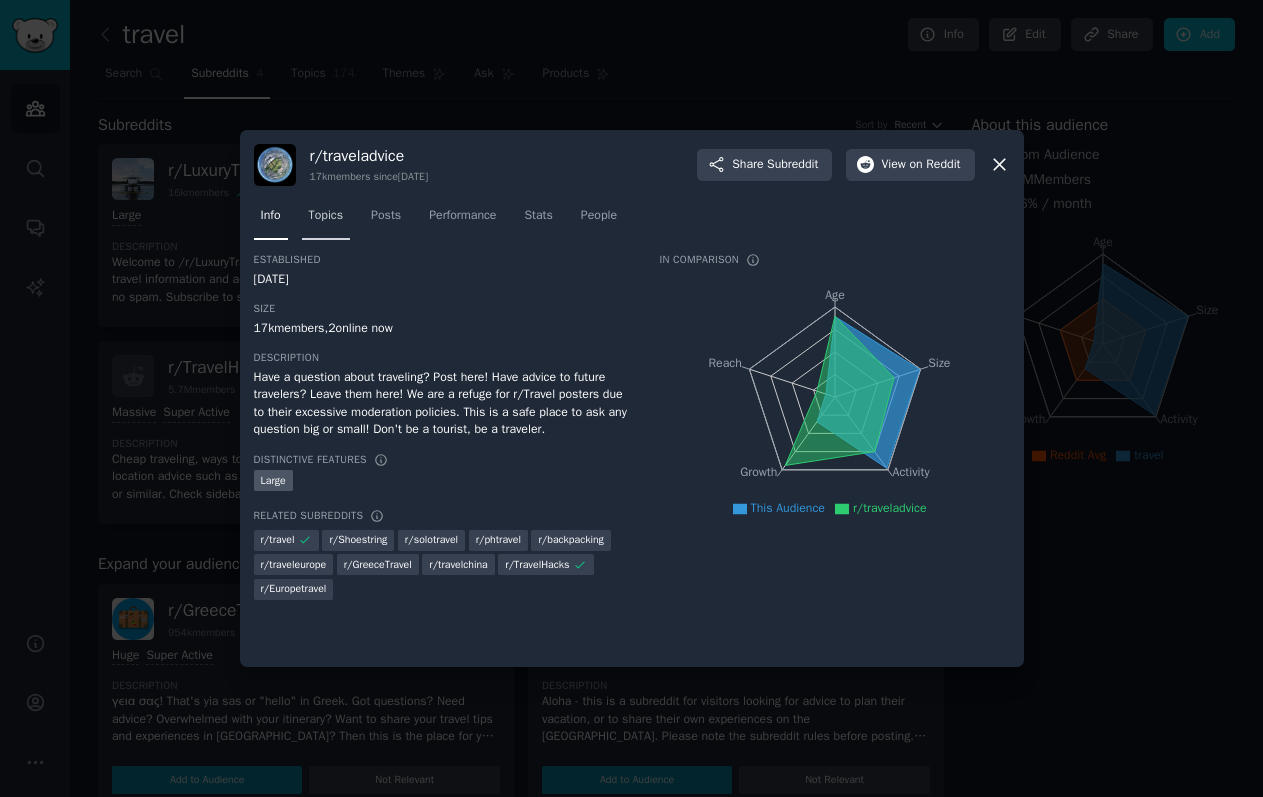 click on "Topics" at bounding box center (326, 220) 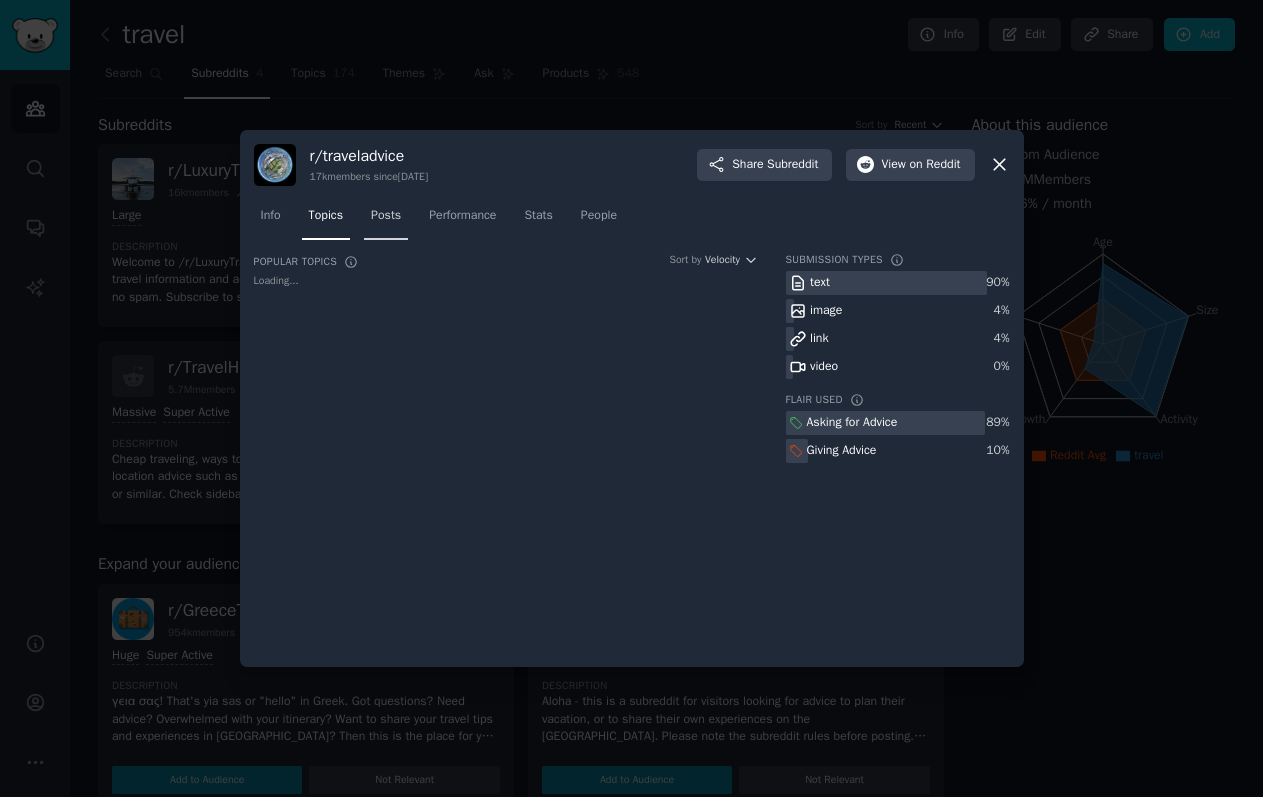 click on "Posts" at bounding box center (386, 220) 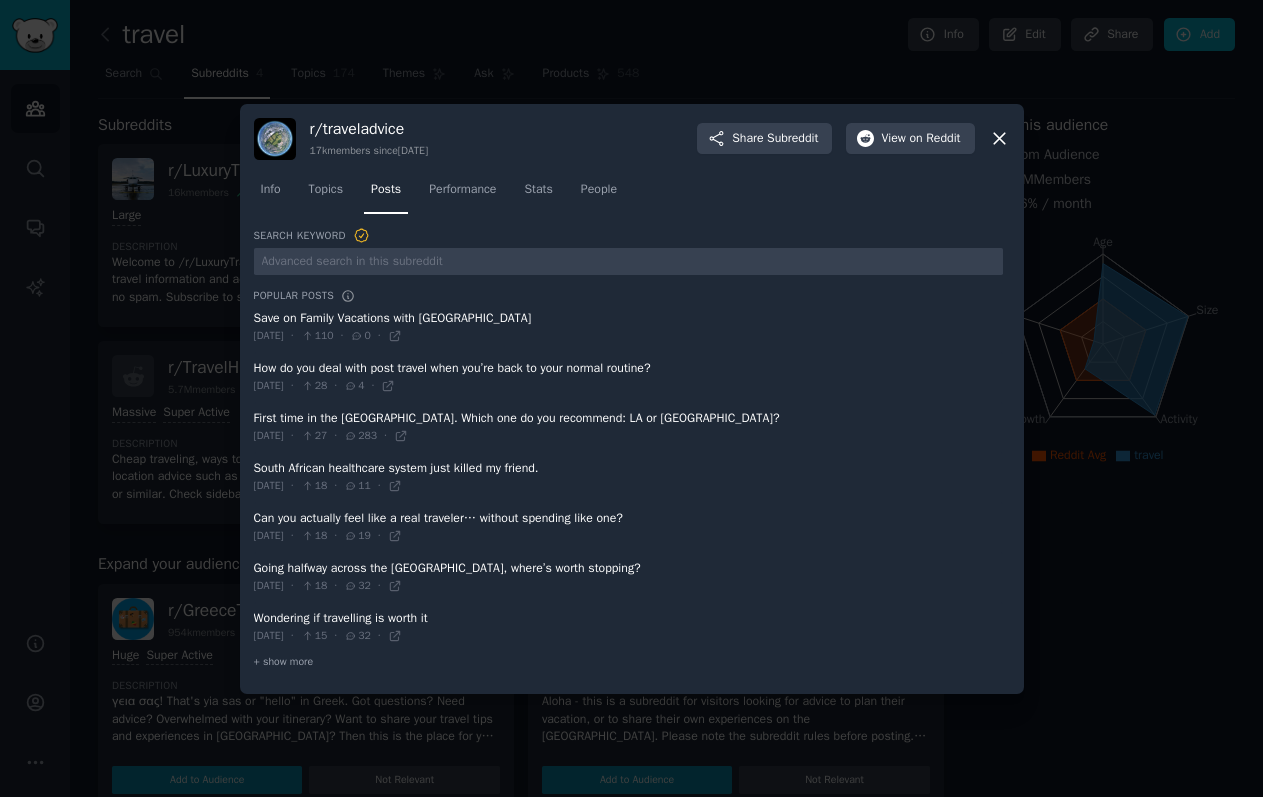 click at bounding box center [628, 327] 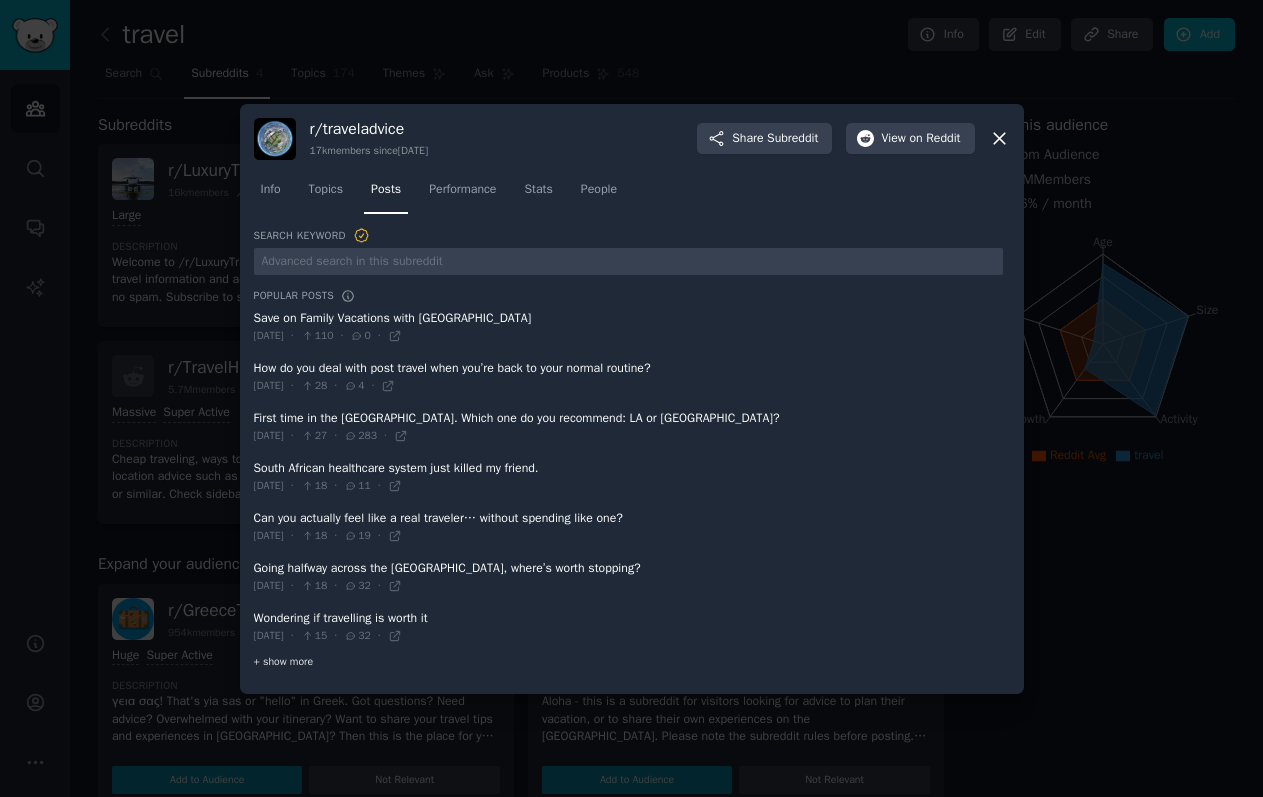 click on "+ show more" at bounding box center [284, 662] 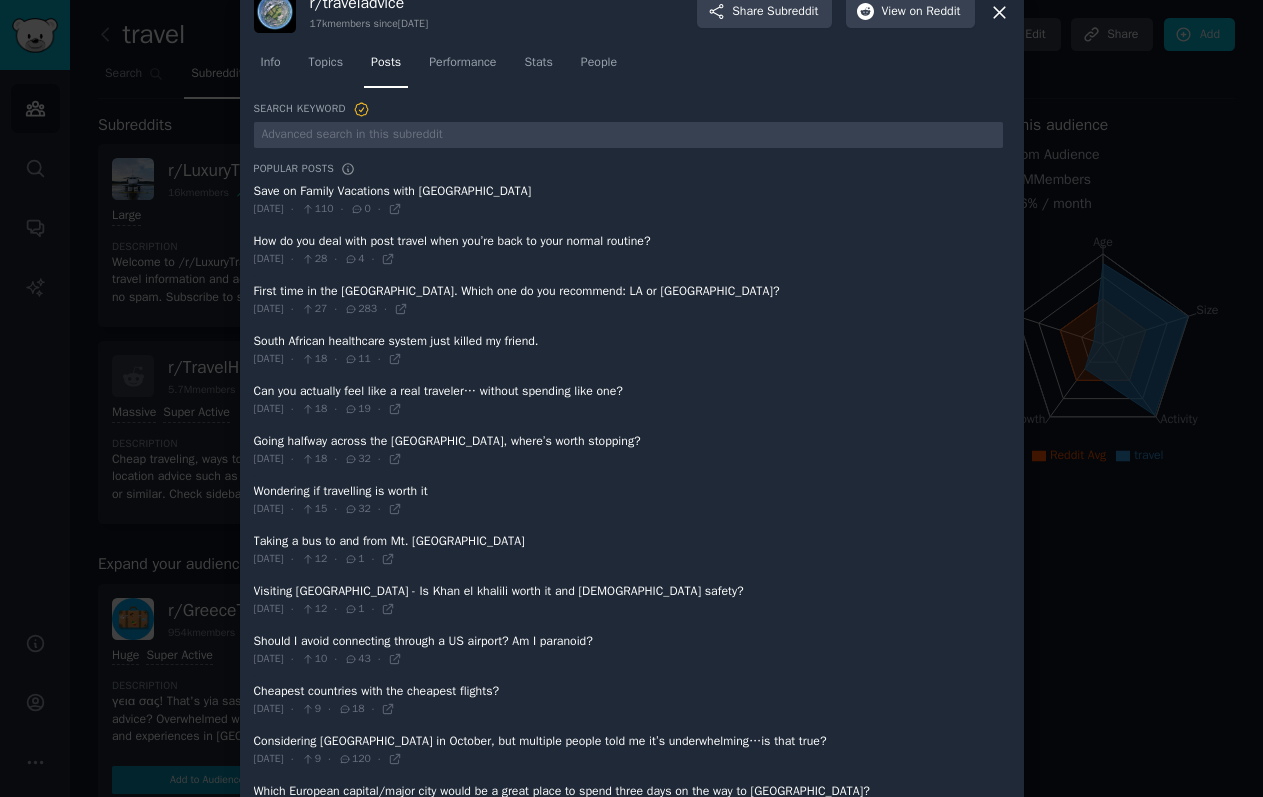 scroll, scrollTop: 0, scrollLeft: 0, axis: both 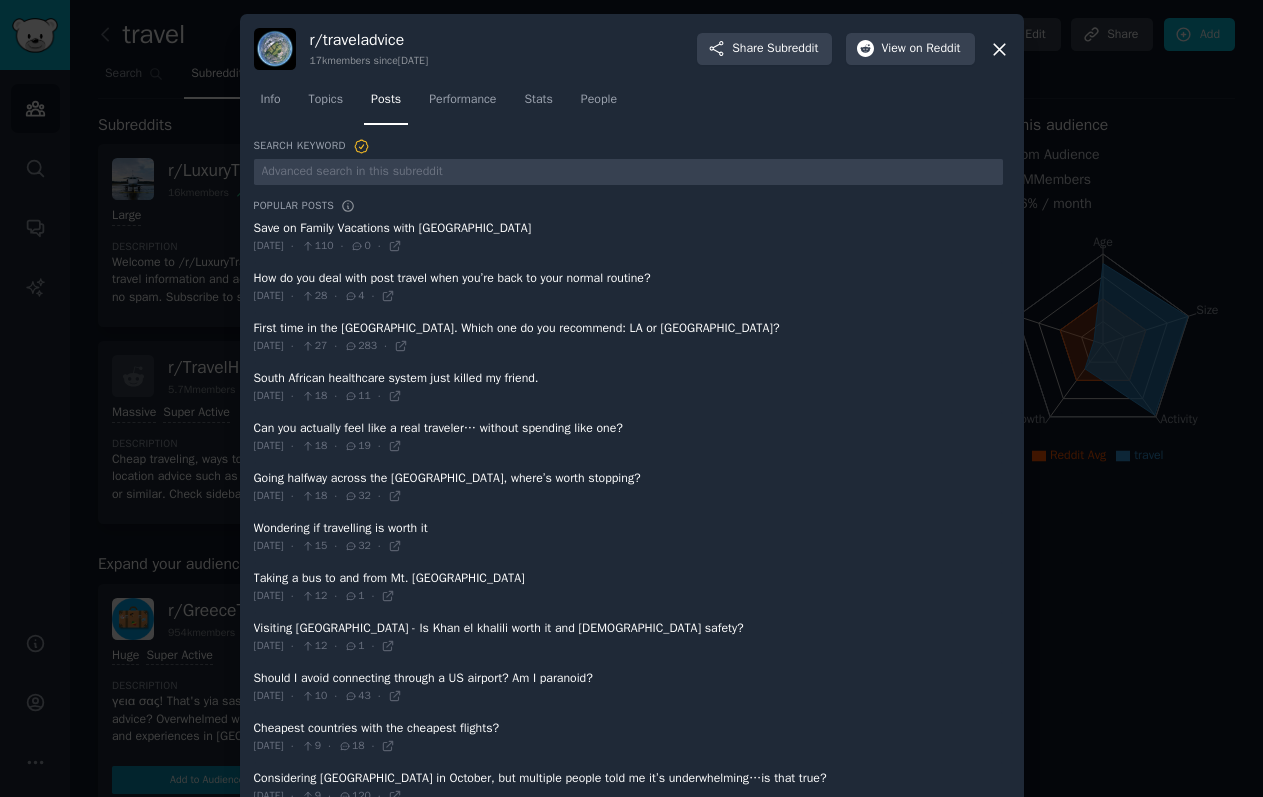 click at bounding box center [628, 437] 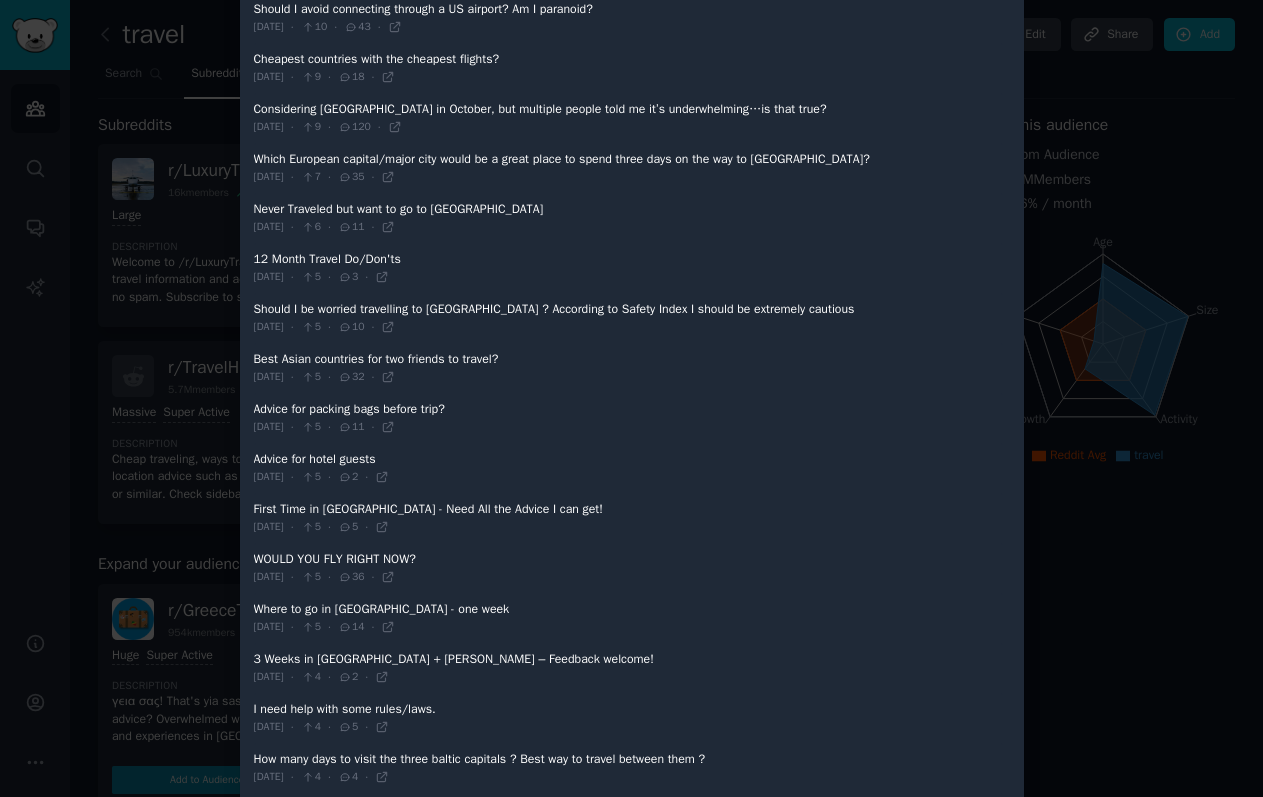 scroll, scrollTop: 0, scrollLeft: 0, axis: both 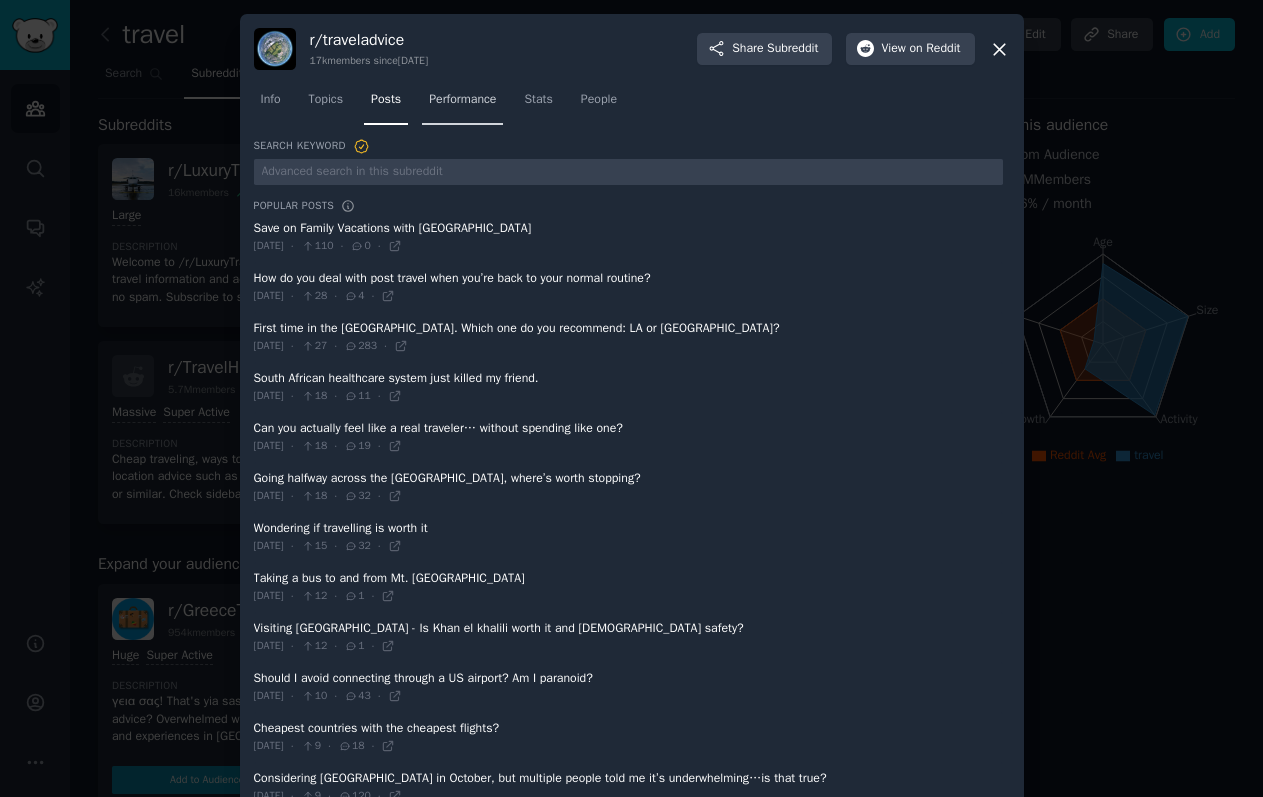 click on "Performance" at bounding box center [462, 100] 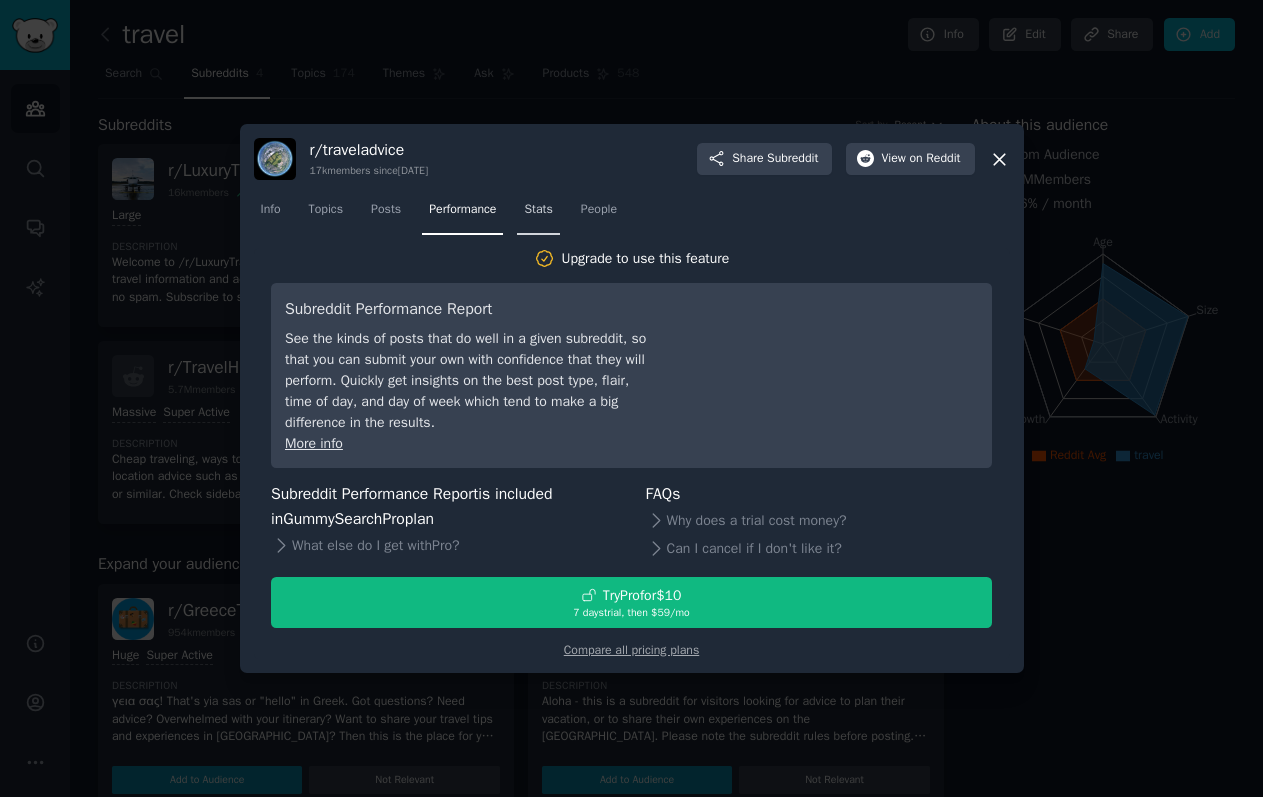 click on "Stats" at bounding box center [538, 210] 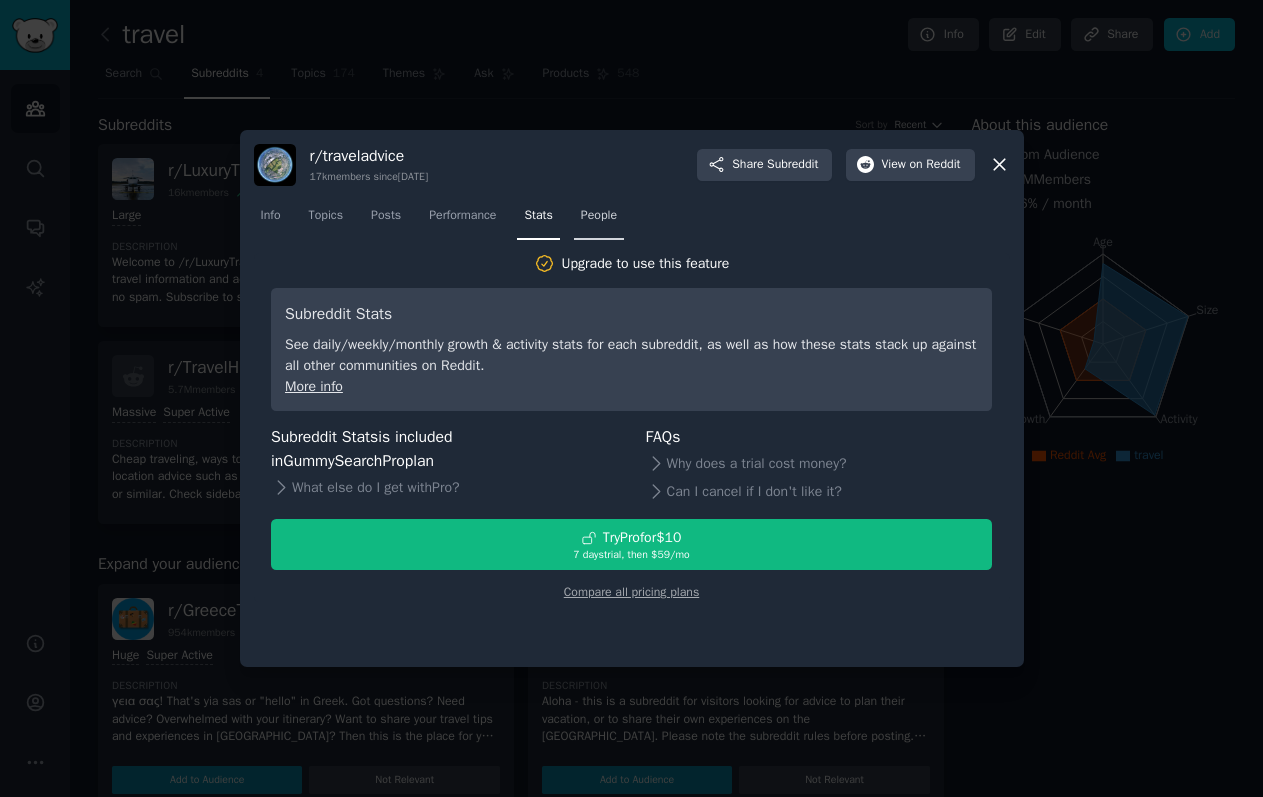 click on "People" at bounding box center [599, 220] 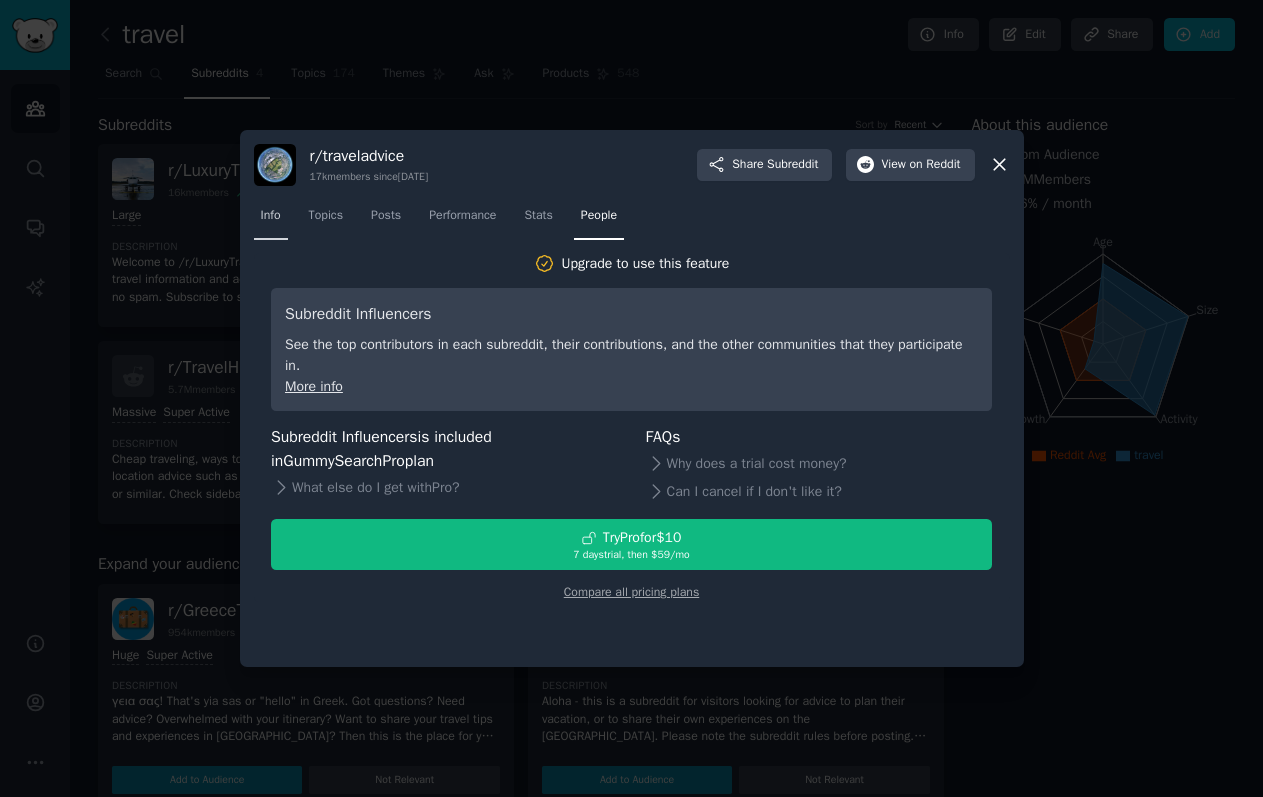 click on "Info" at bounding box center (271, 216) 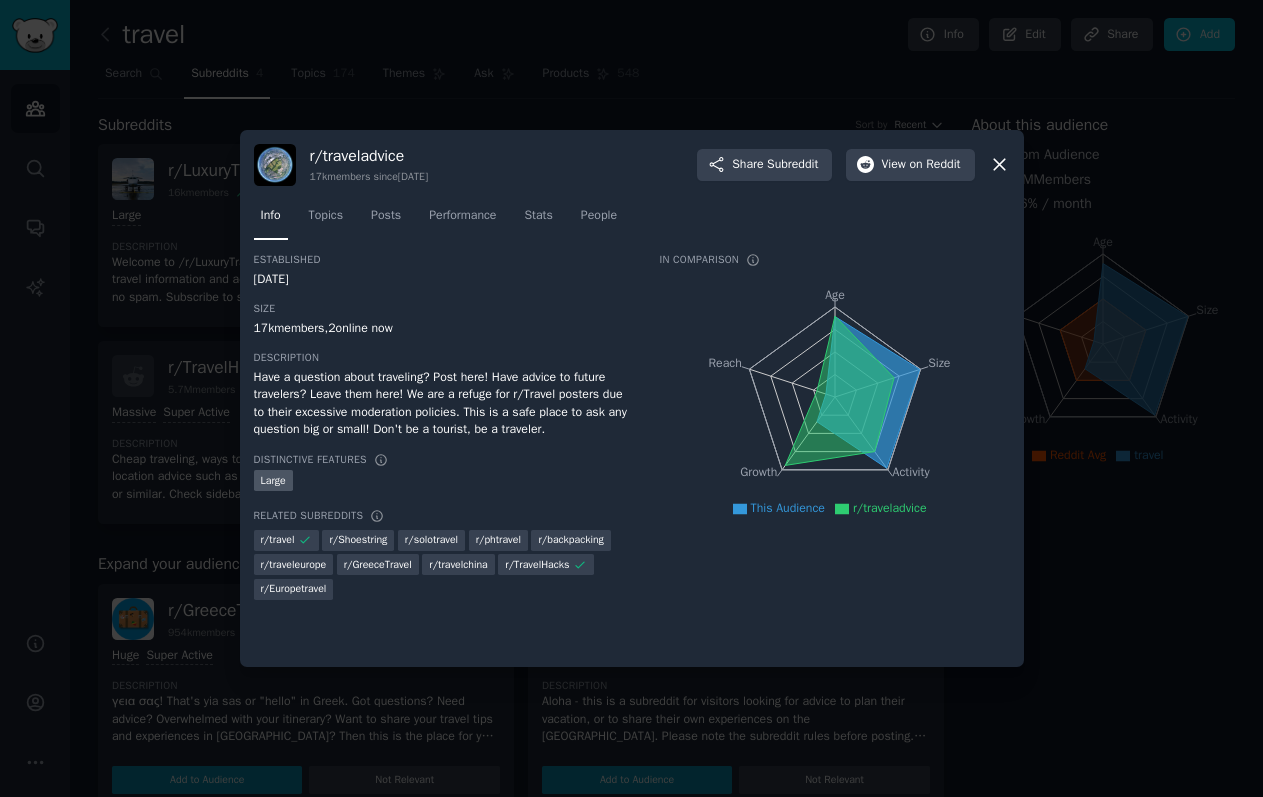 click on "17k  members,  2  online now" at bounding box center (443, 329) 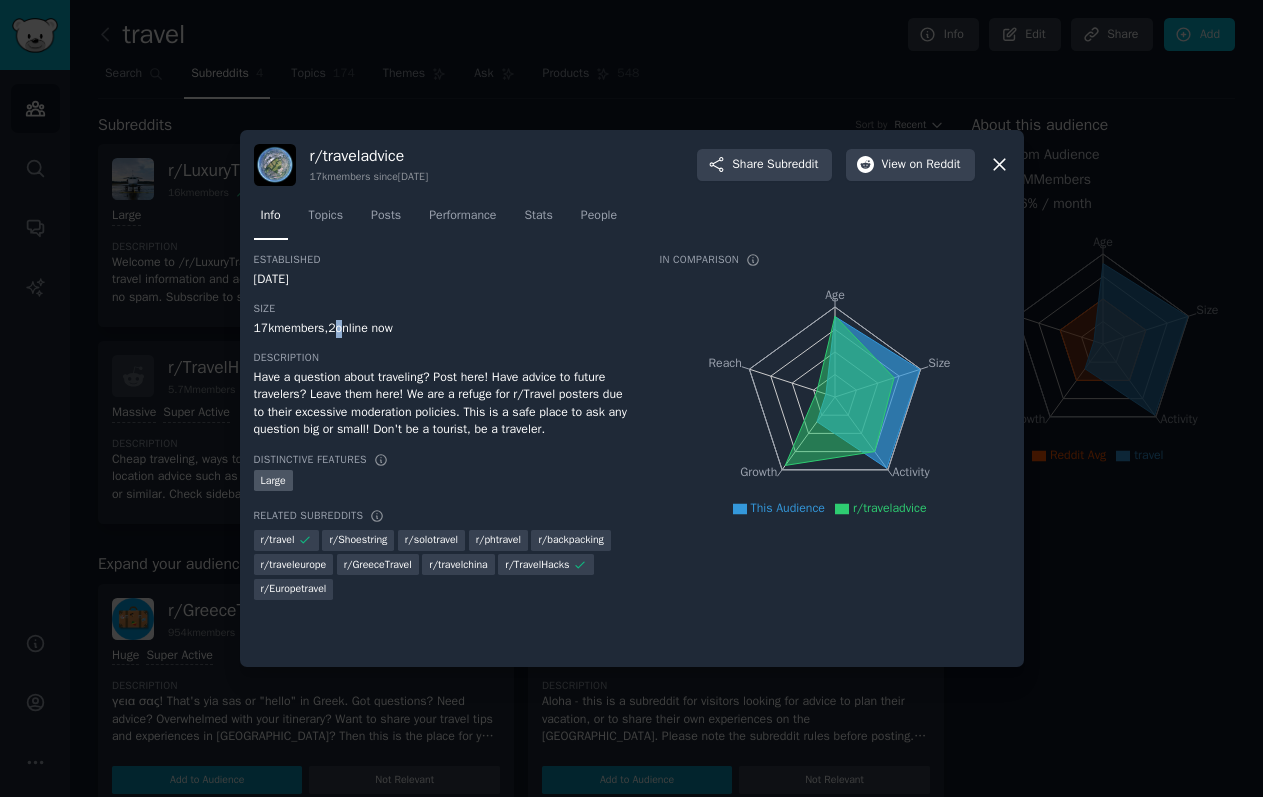 click on "17k  members,  2  online now" at bounding box center [443, 329] 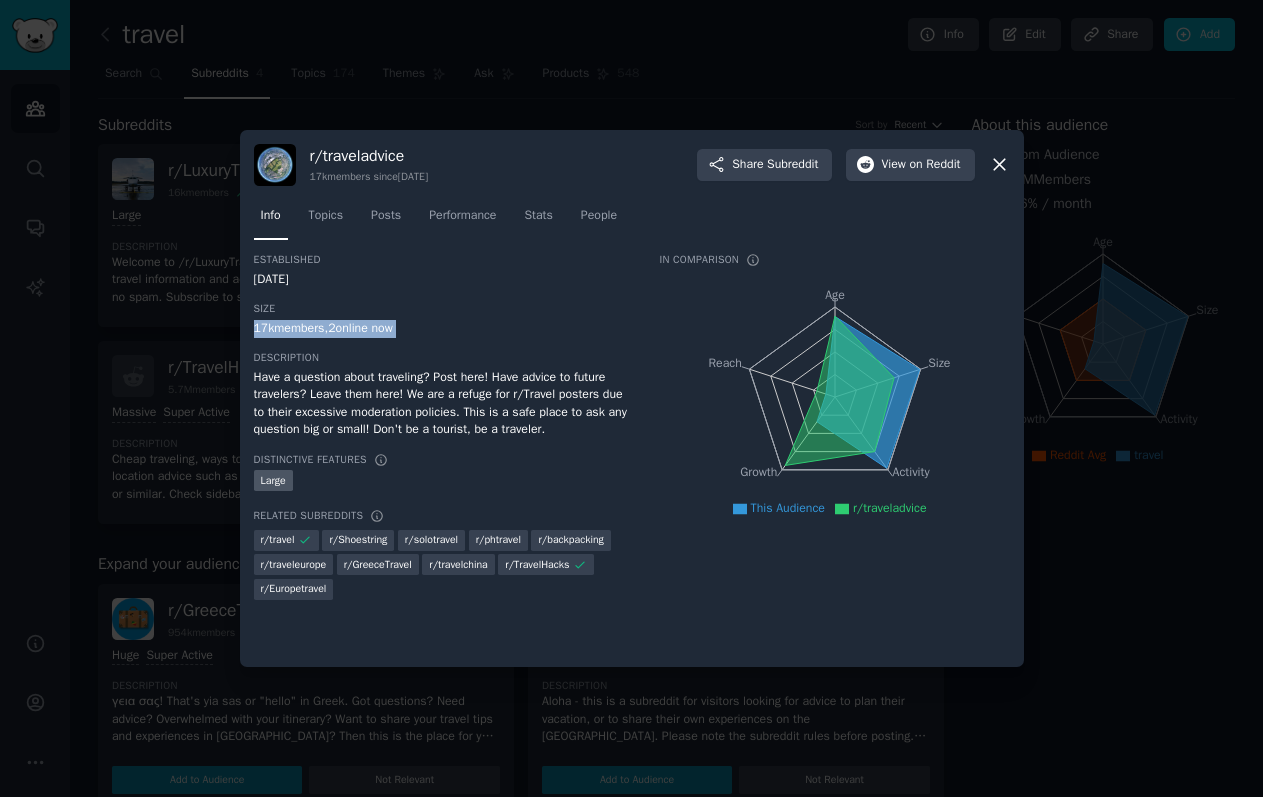 click on "17k  members,  2  online now" at bounding box center [443, 329] 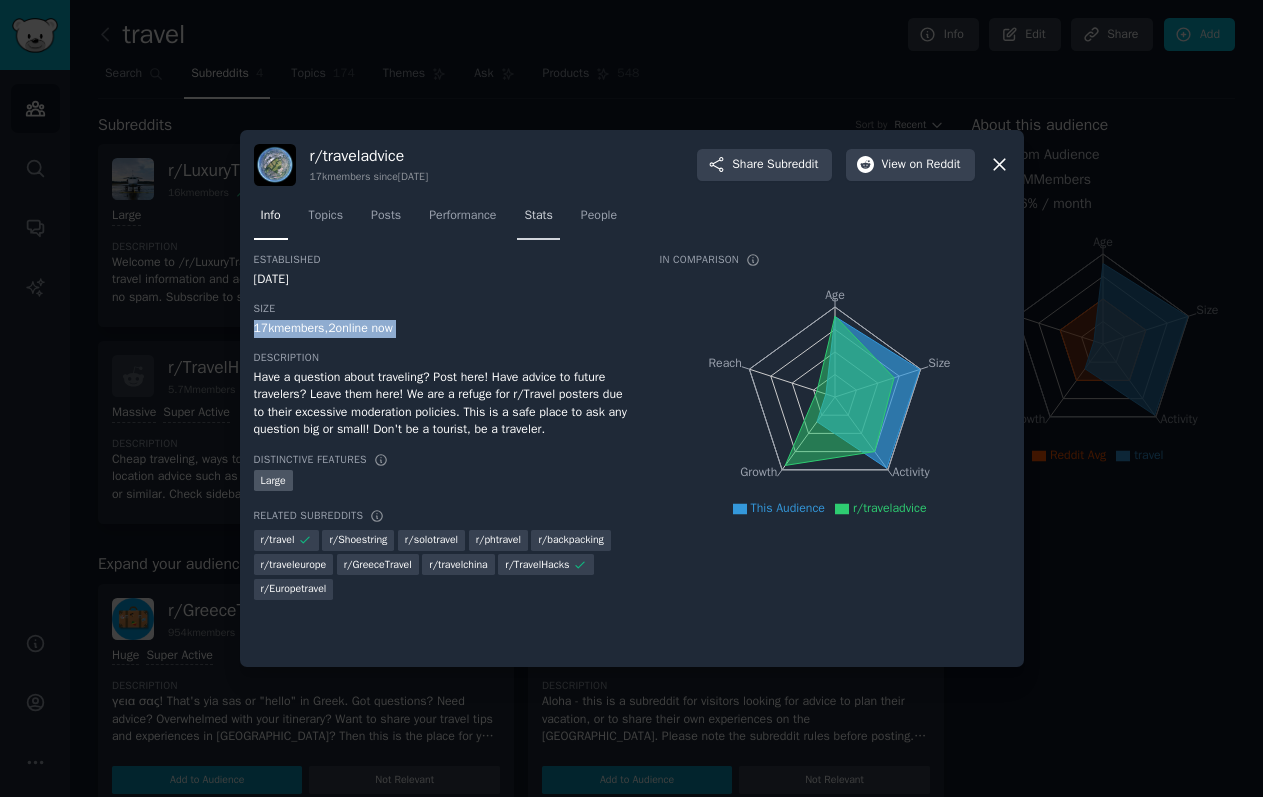 click on "Stats" at bounding box center [538, 216] 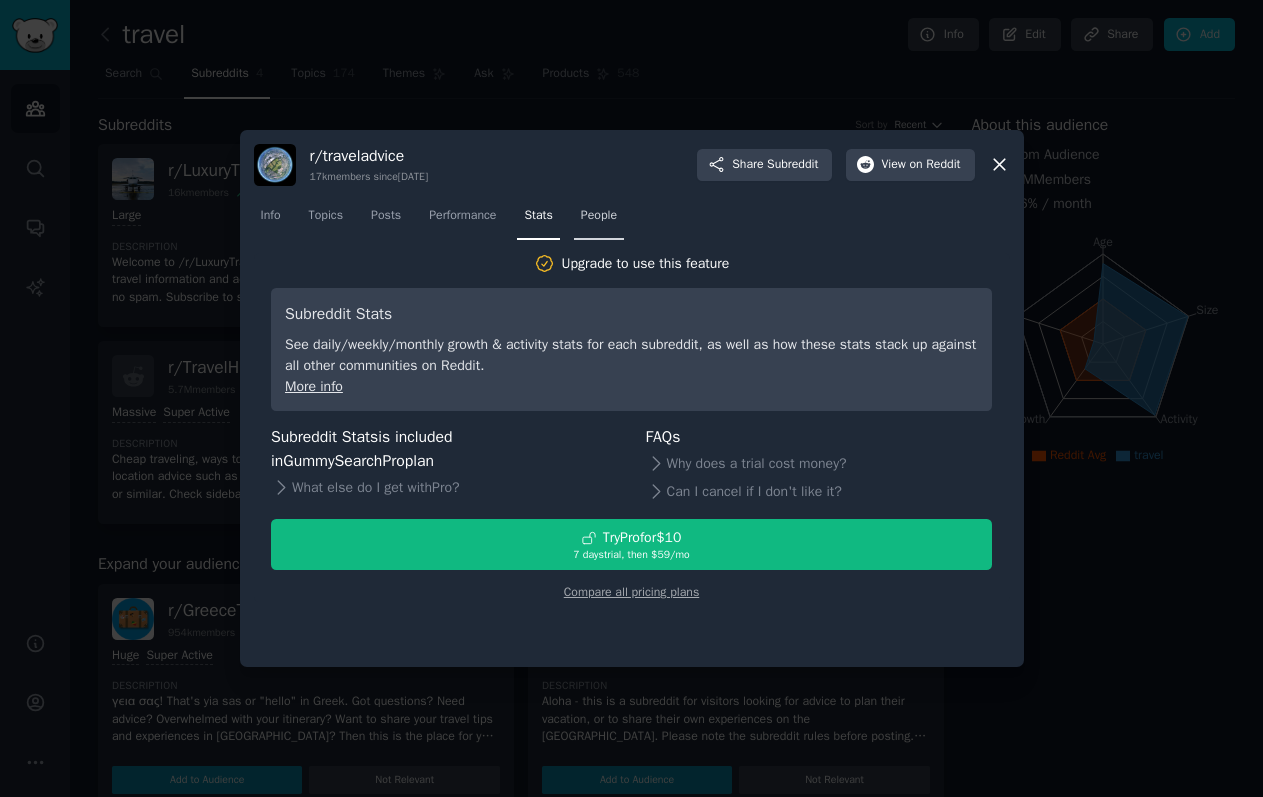 click on "People" at bounding box center (599, 220) 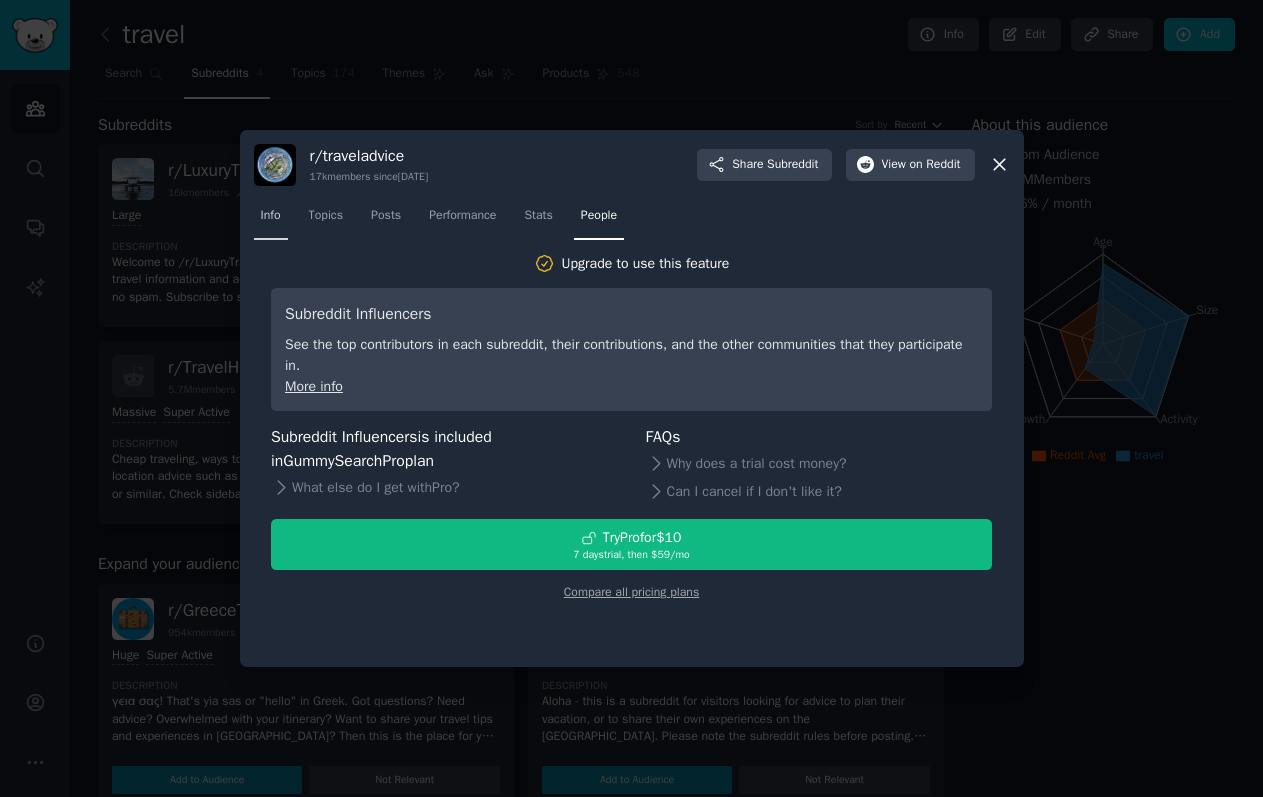 click on "Info" at bounding box center (271, 216) 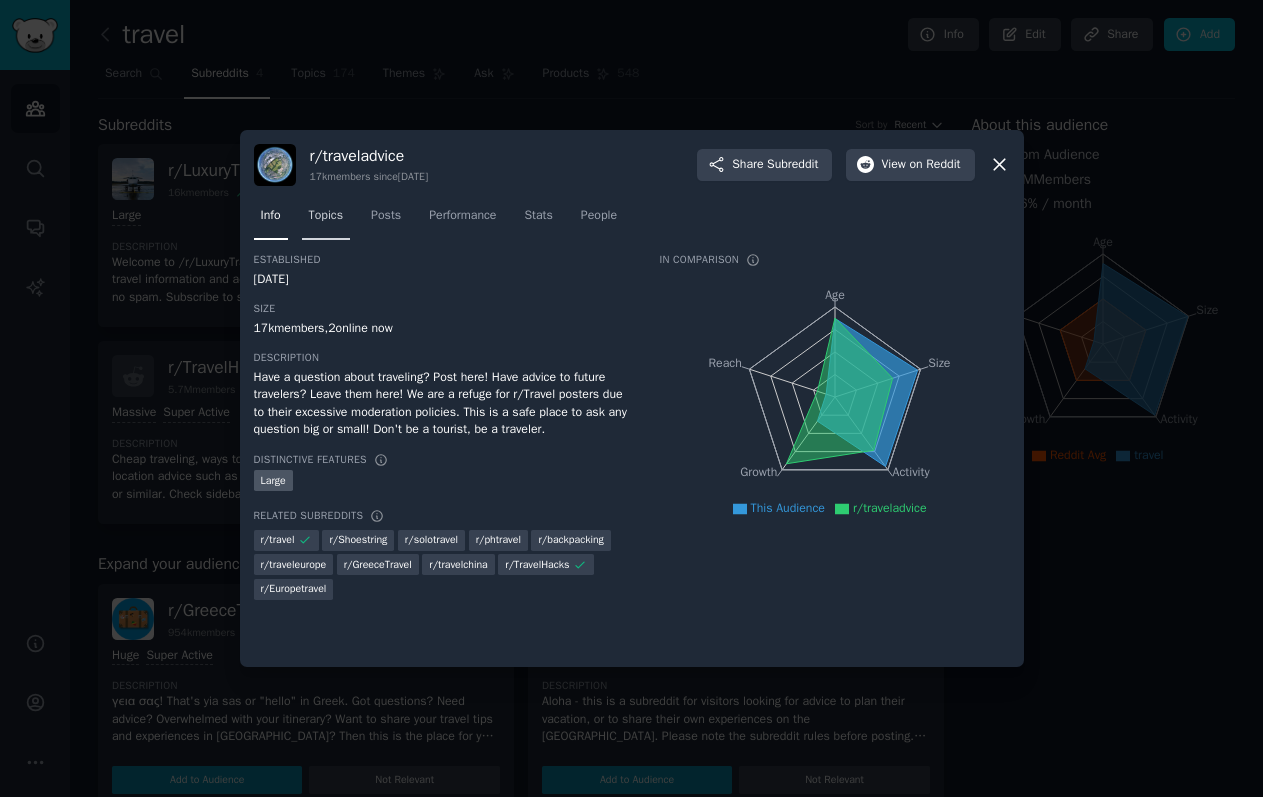 click on "Topics" at bounding box center [326, 216] 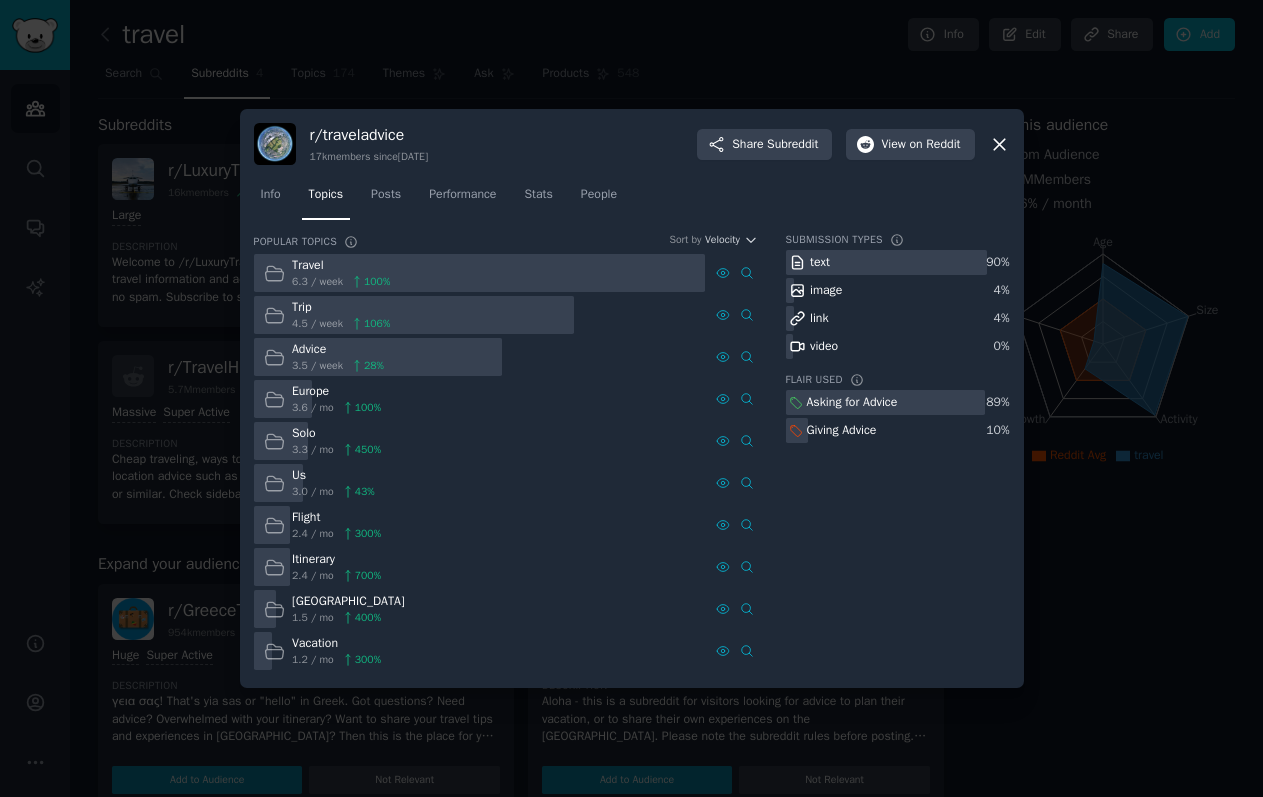 click on "Travel 6.3 / week 100 %" at bounding box center (327, 273) 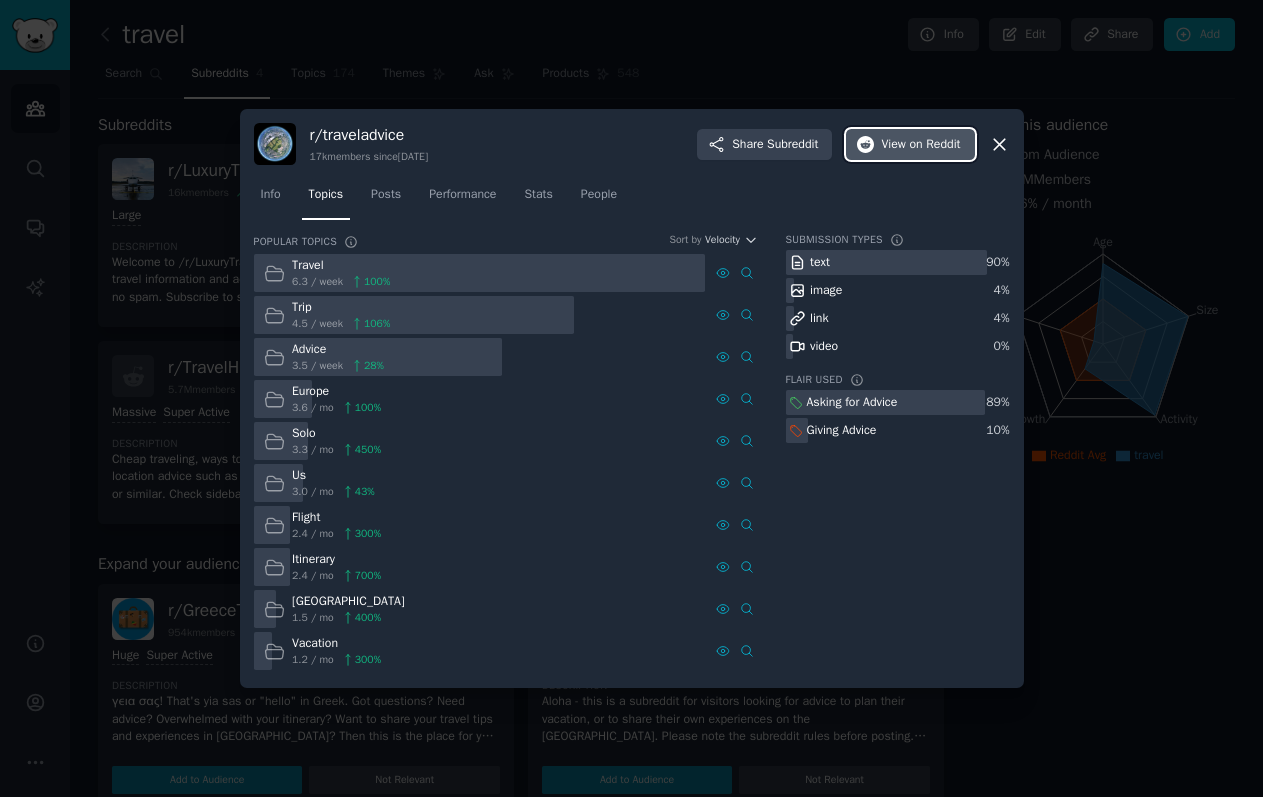 click on "View  on Reddit" at bounding box center (910, 145) 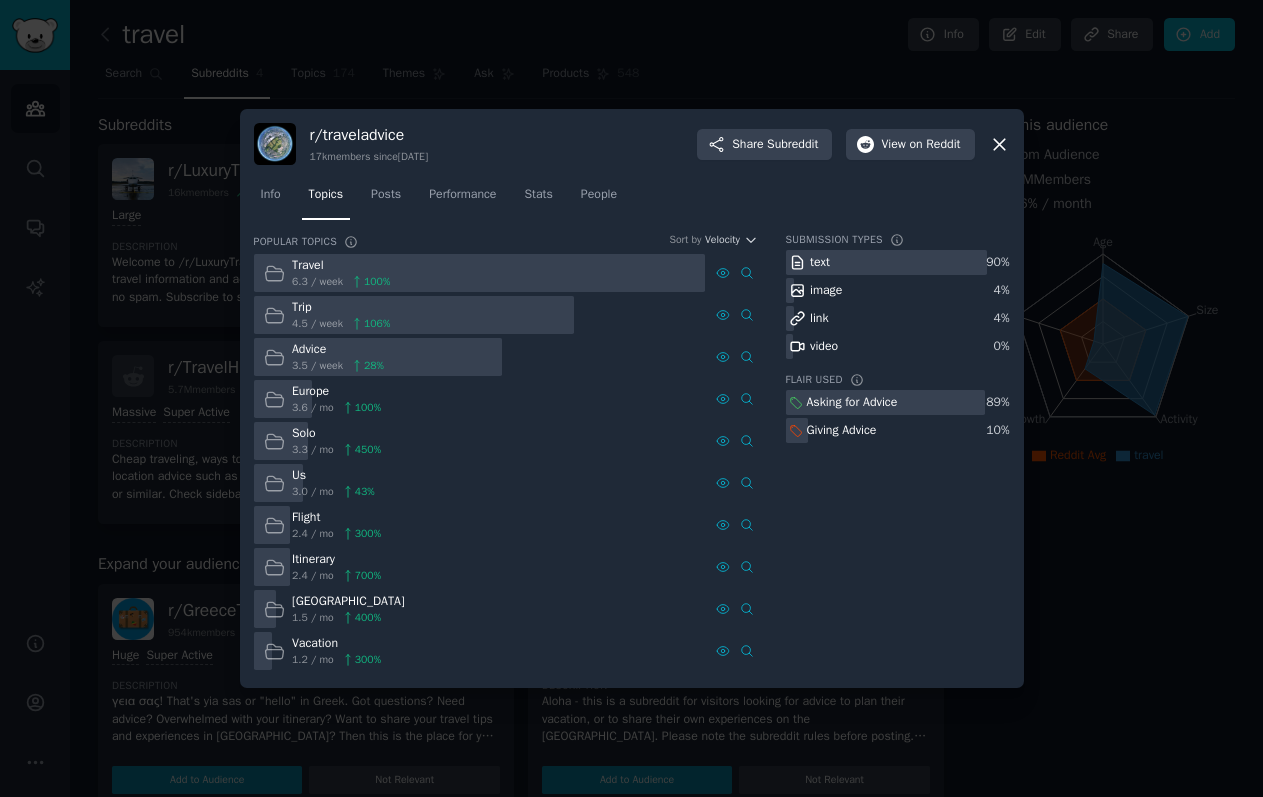 click at bounding box center [631, 398] 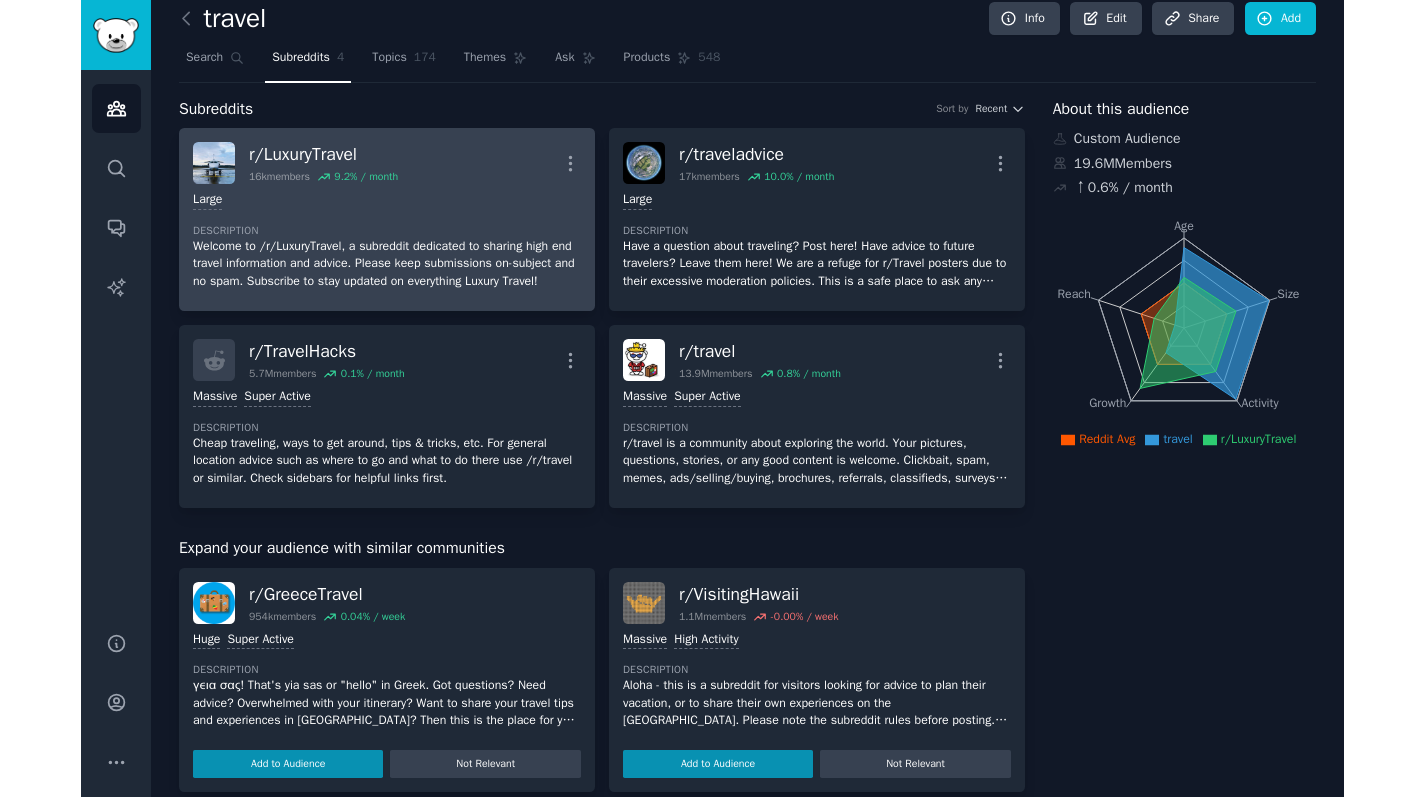 scroll, scrollTop: 17, scrollLeft: 0, axis: vertical 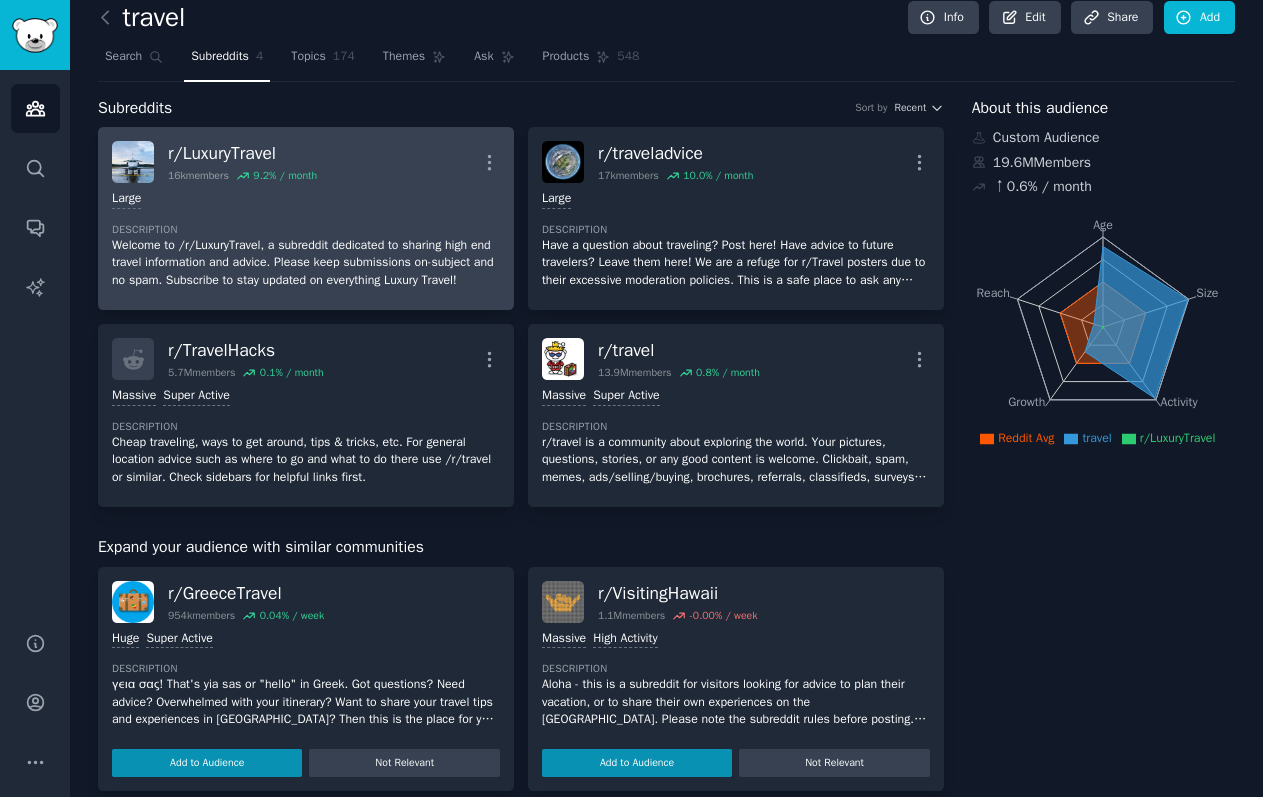 click on "Welcome to /r/LuxuryTravel, a subreddit dedicated to sharing high end travel information and advice. Please keep submissions on-subject and no spam. Subscribe to stay updated on everything Luxury Travel!" at bounding box center [306, 263] 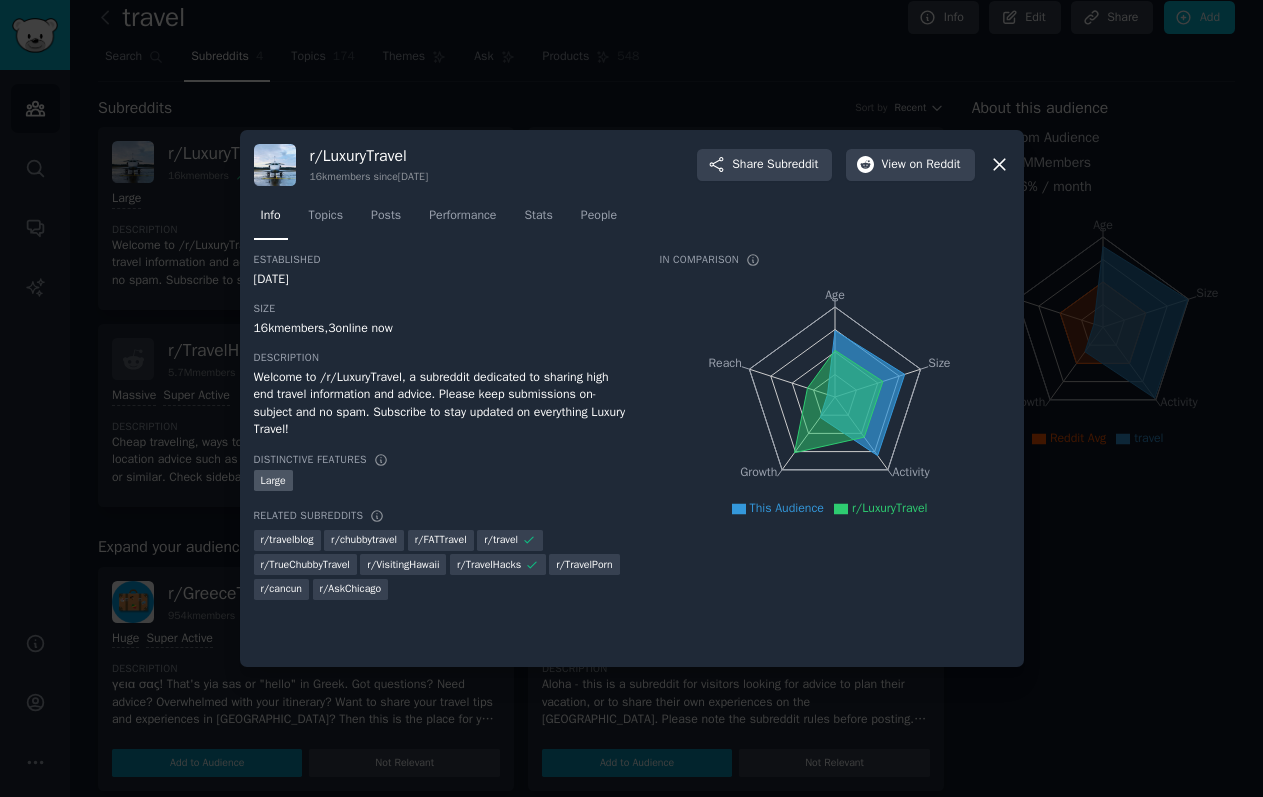 click on "View  on Reddit" at bounding box center [910, 165] 